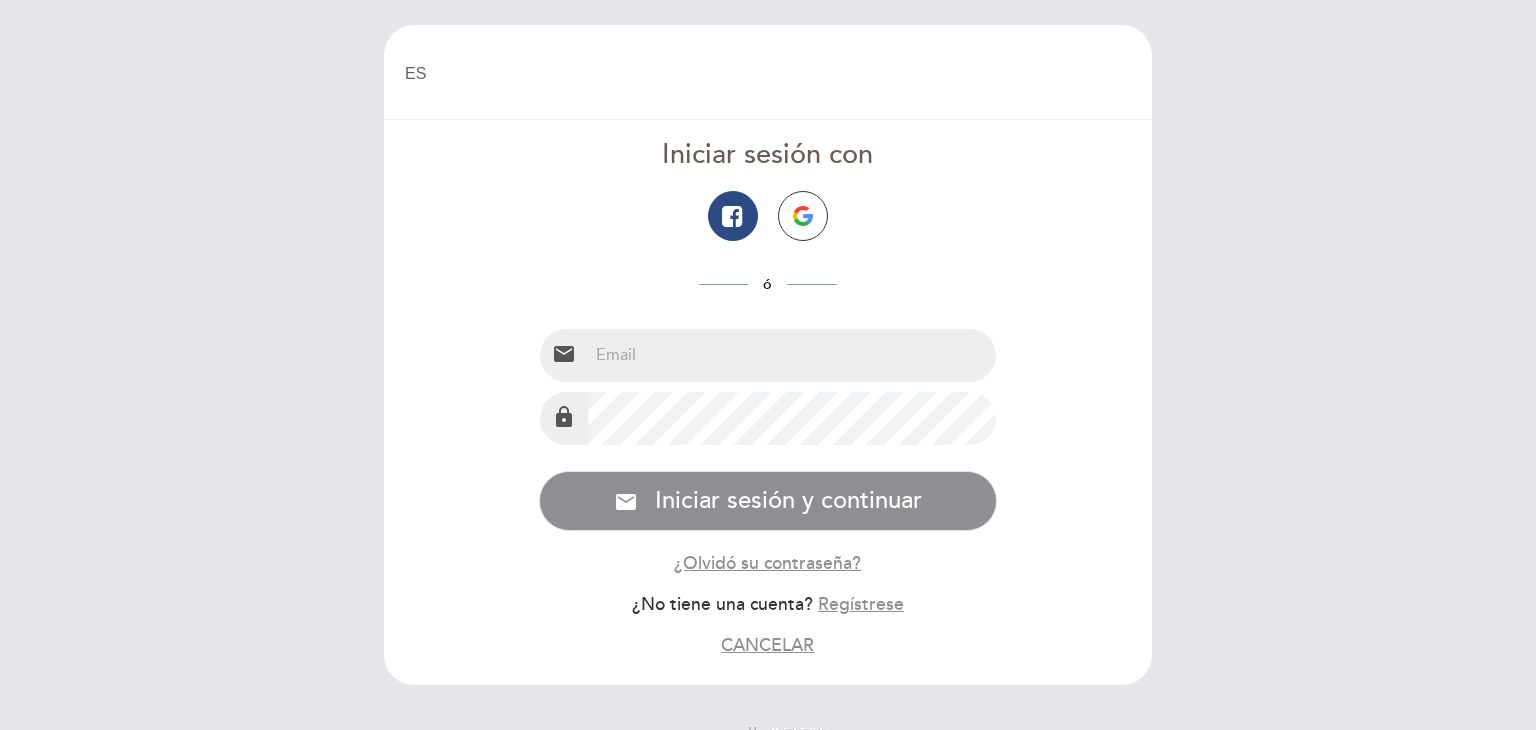 select on "es" 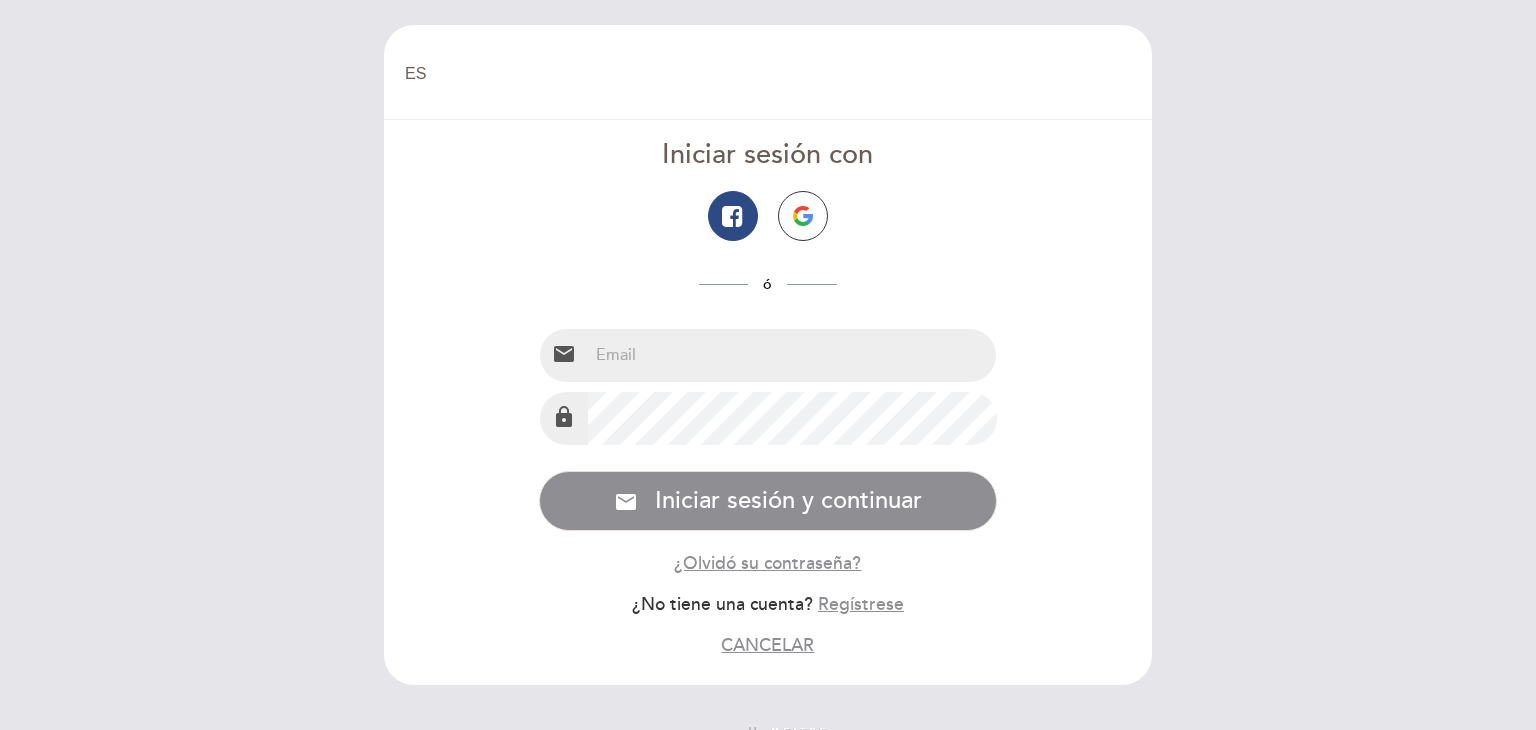 scroll, scrollTop: 0, scrollLeft: 0, axis: both 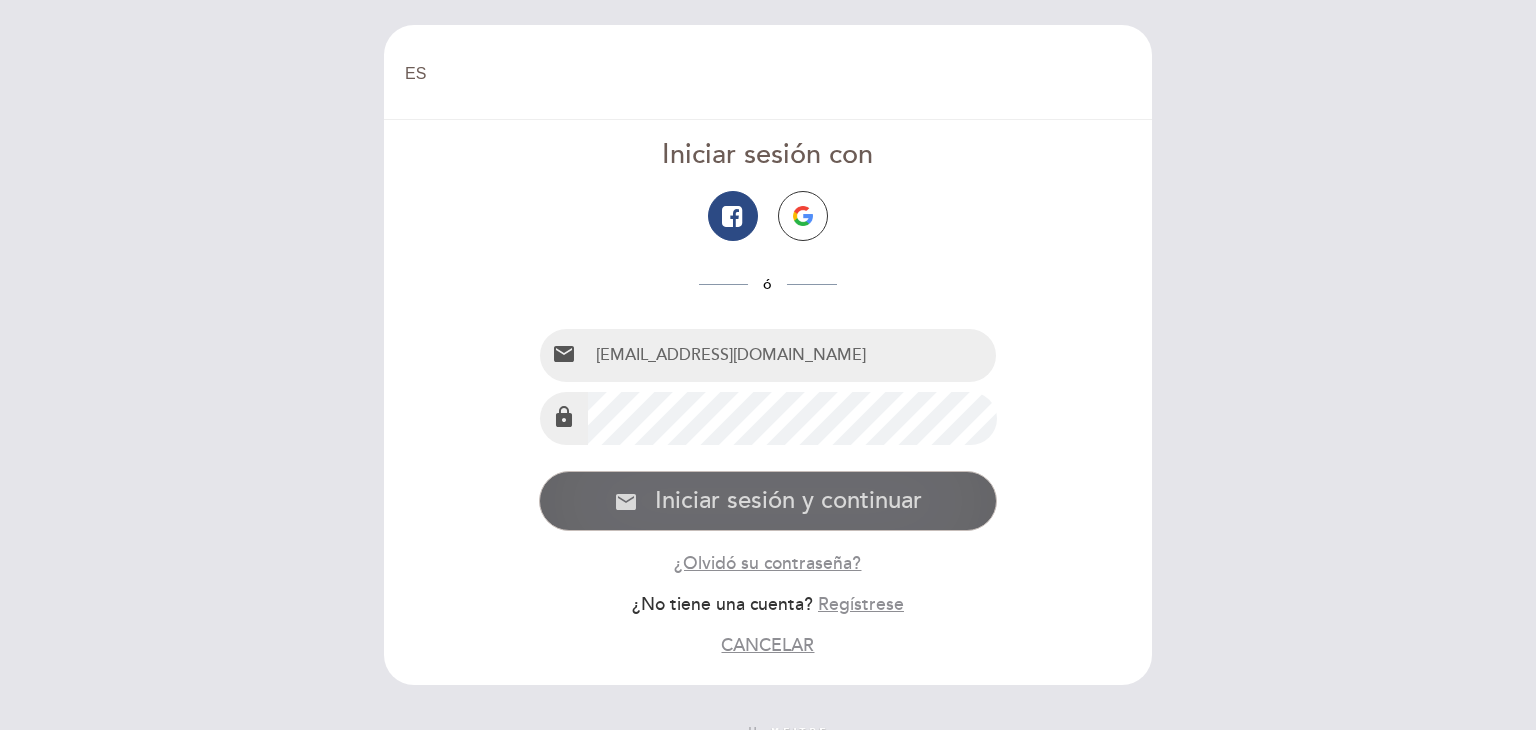 click on "Iniciar sesión y continuar" at bounding box center [788, 501] 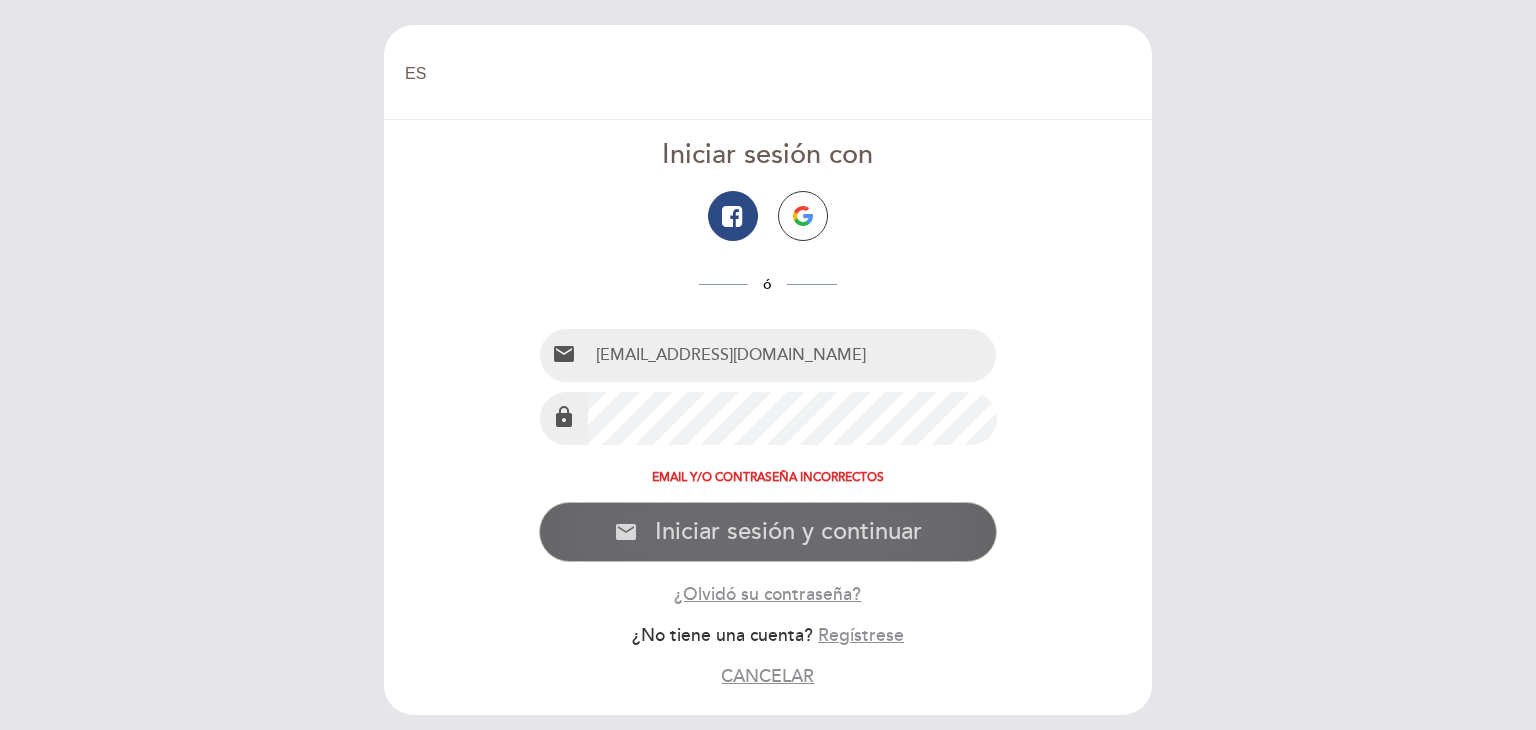 click on "Iniciar sesión y continuar" at bounding box center (788, 531) 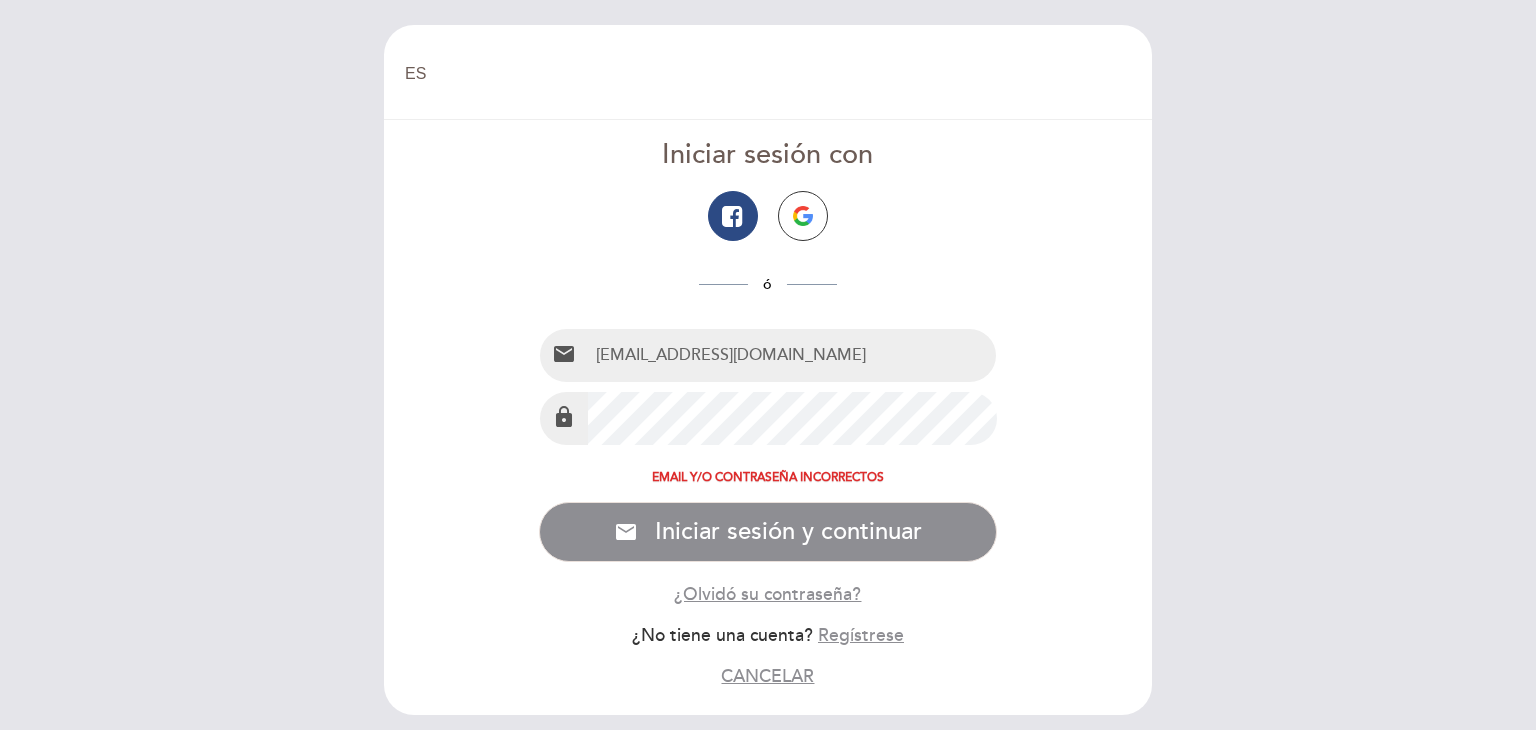 click on "odiaz@latitudsecurity.com" at bounding box center (792, 355) 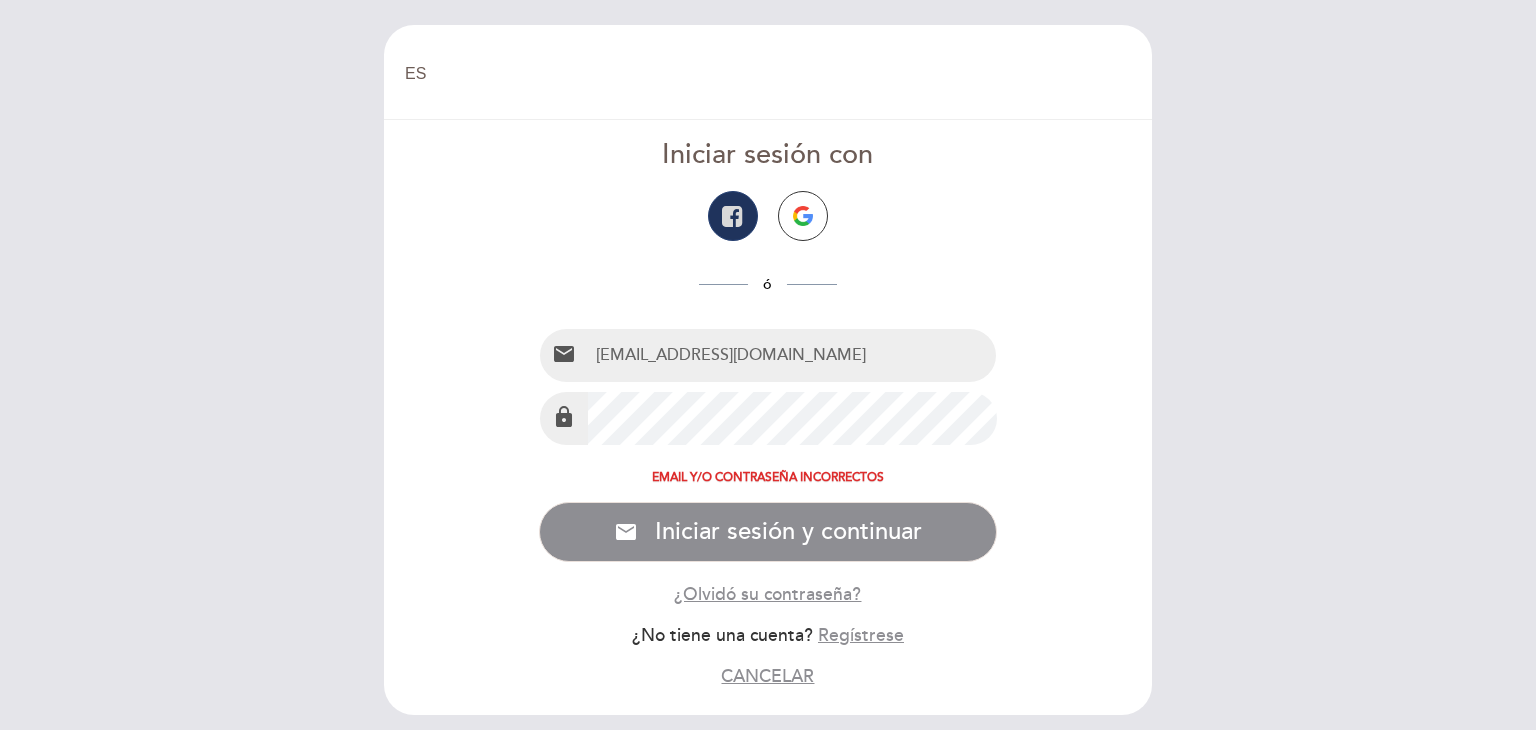 click at bounding box center (732, 216) 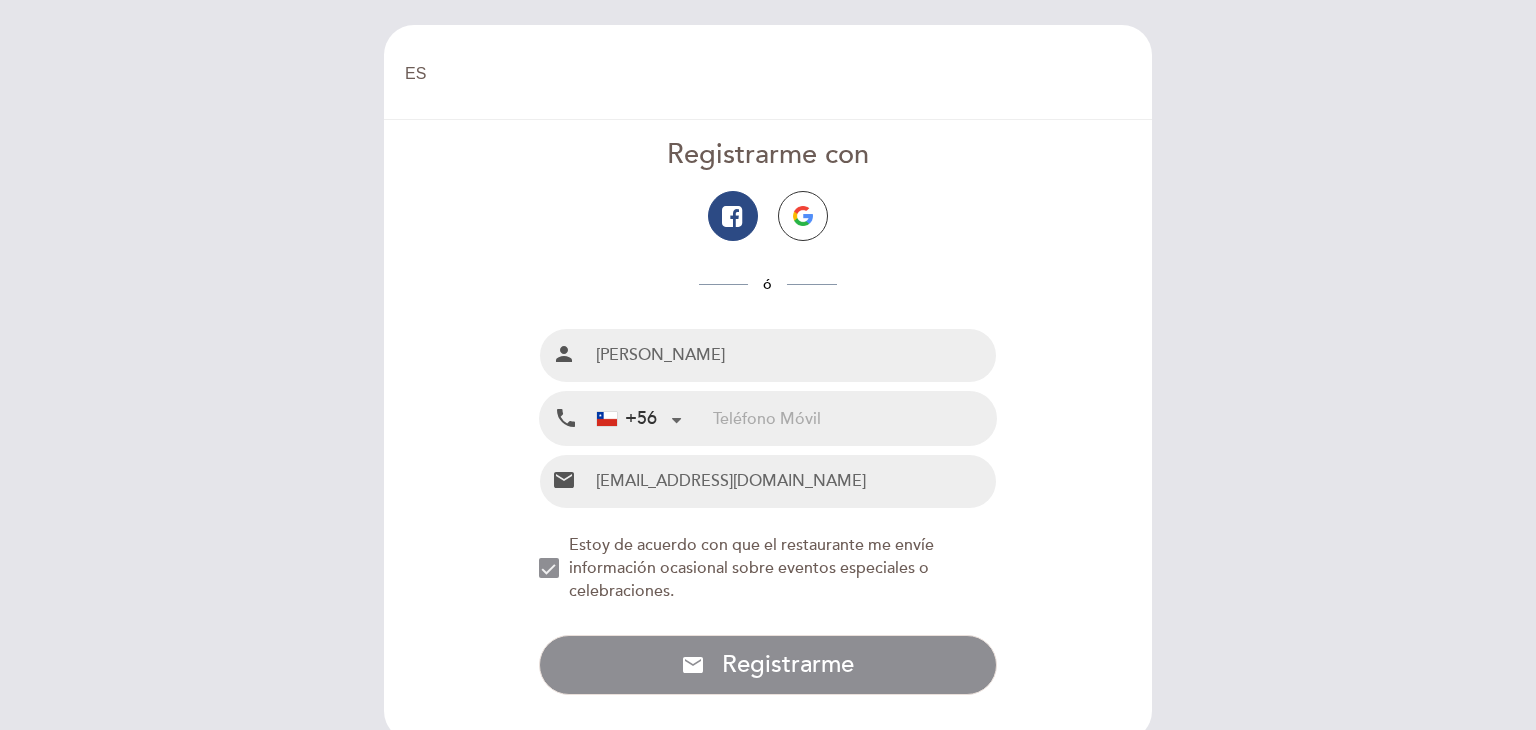 click at bounding box center (854, 418) 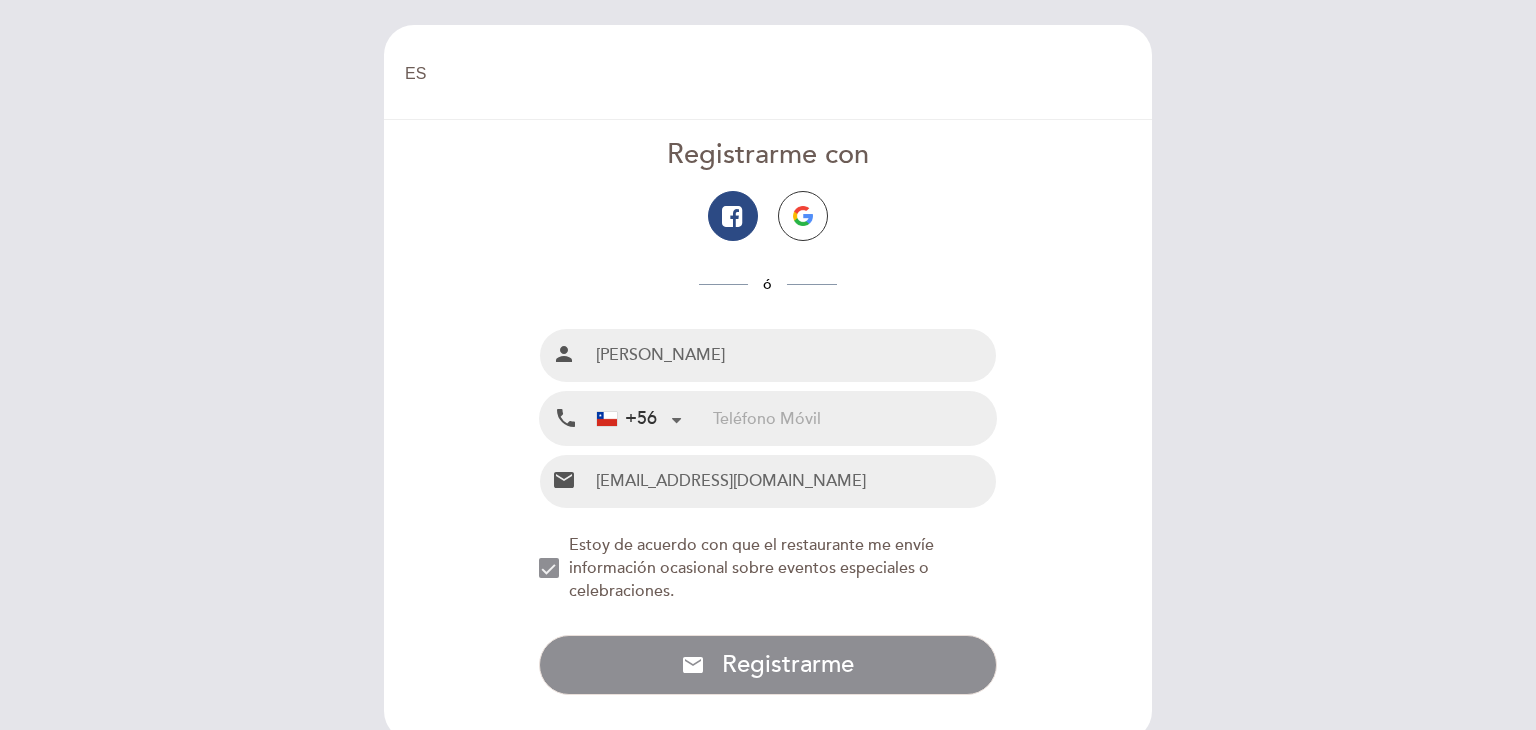 type on "956992336" 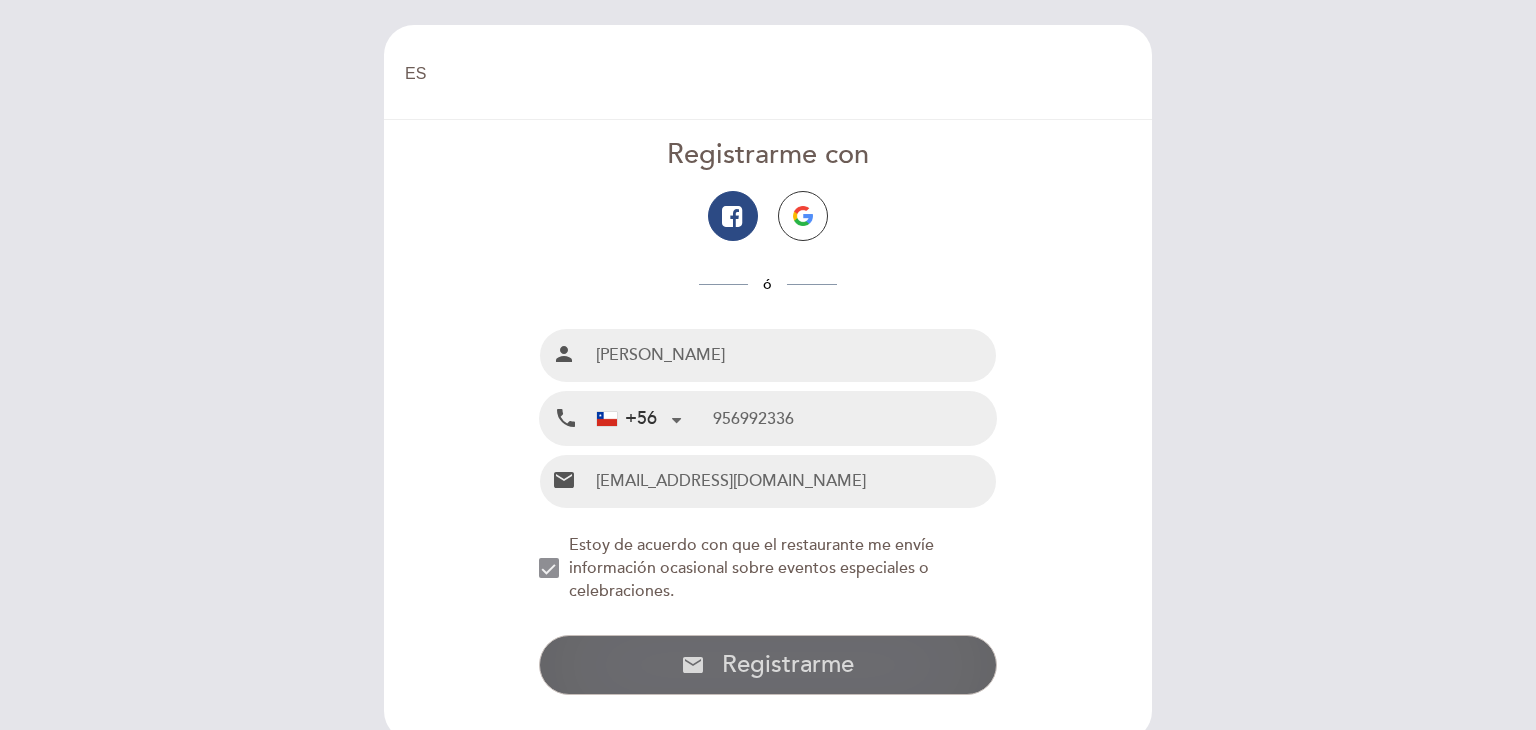 click on "Registrarme" at bounding box center [788, 664] 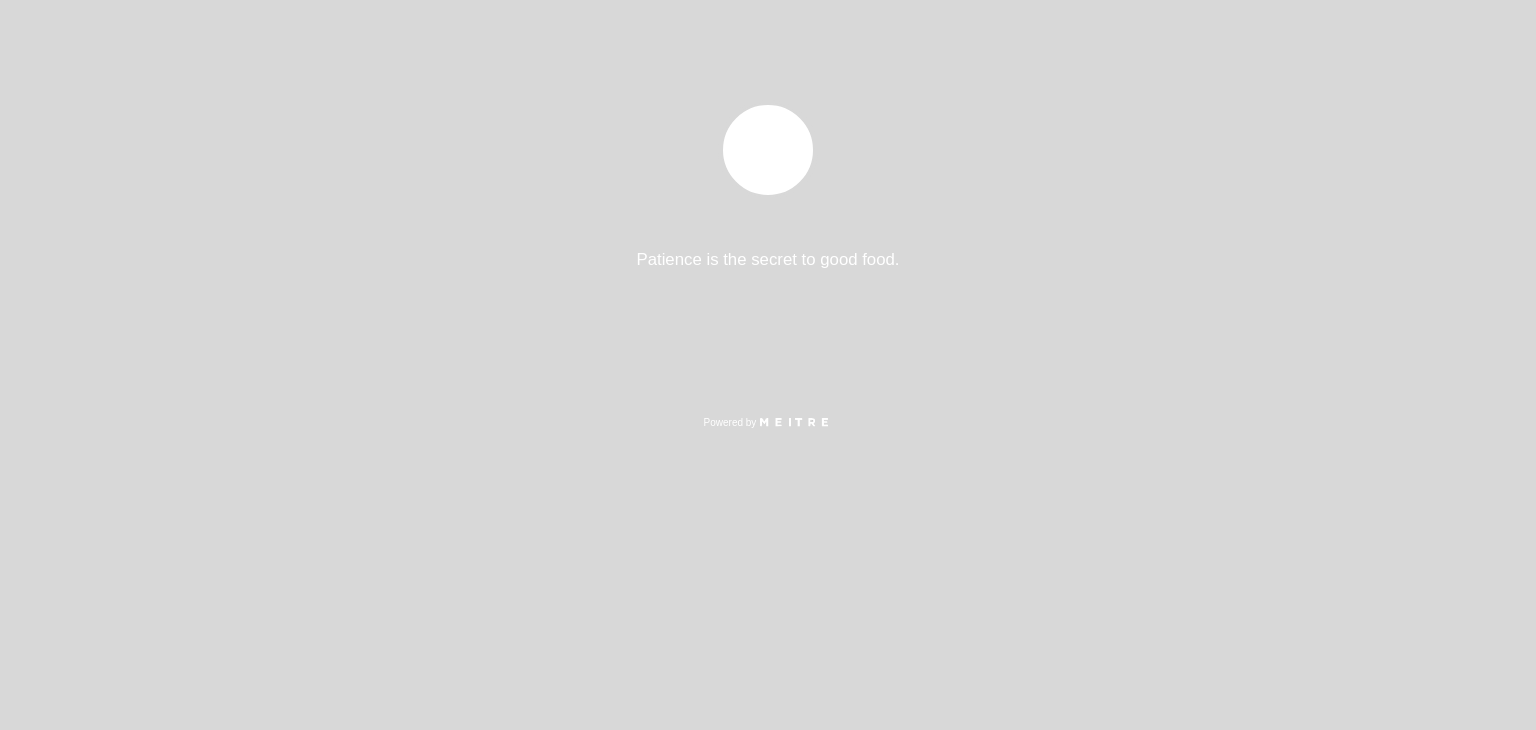 select on "es" 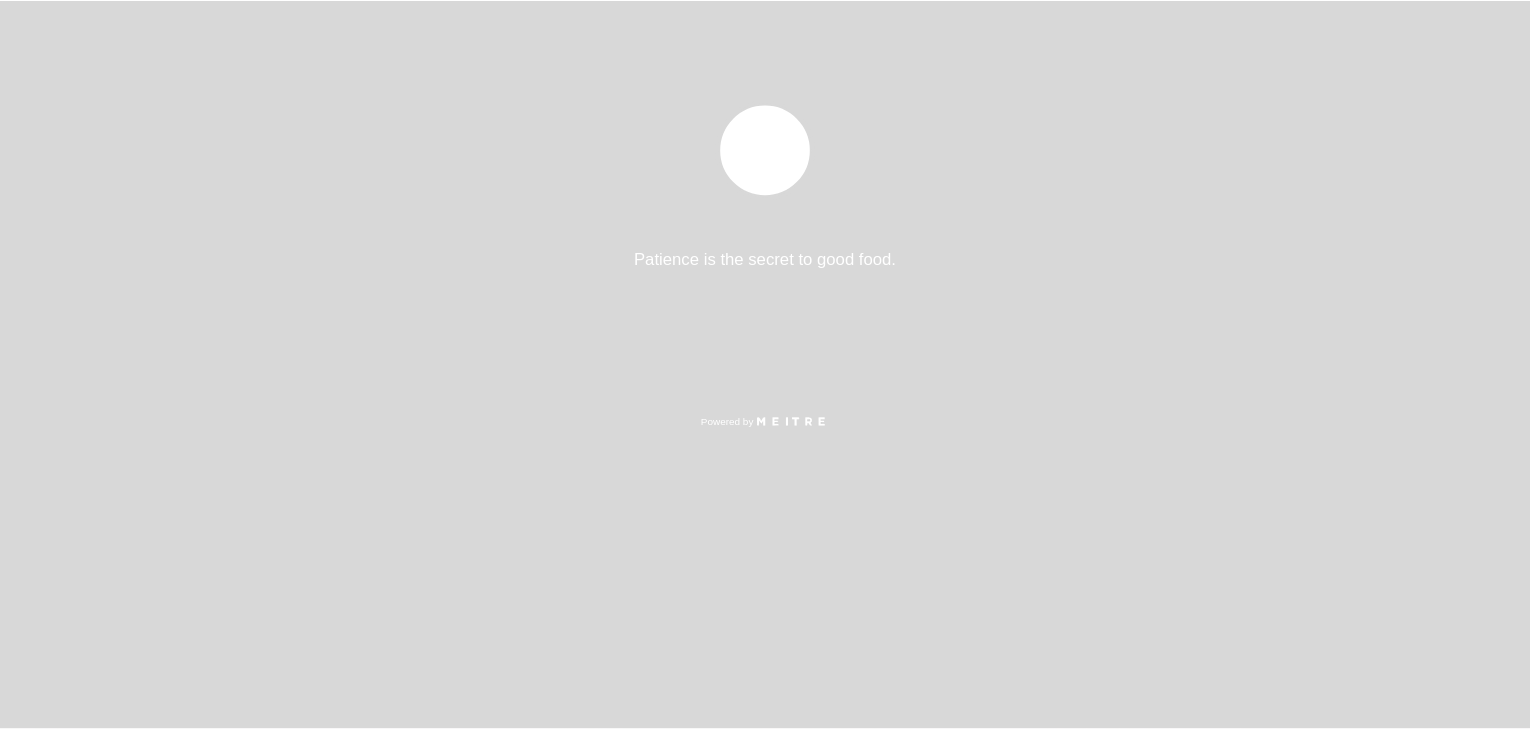 scroll, scrollTop: 0, scrollLeft: 0, axis: both 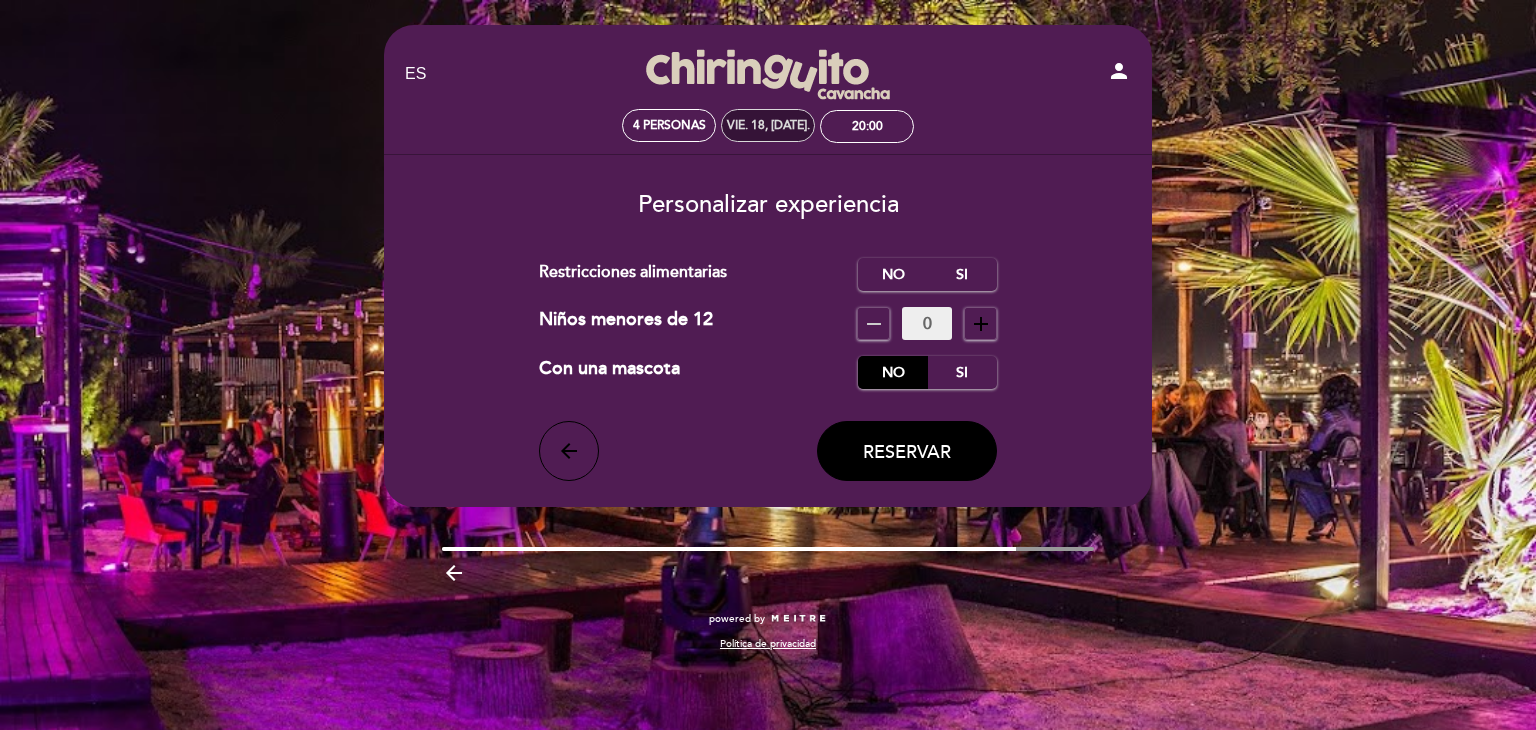 click on "vie.
18,
[DATE]." at bounding box center (768, 125) 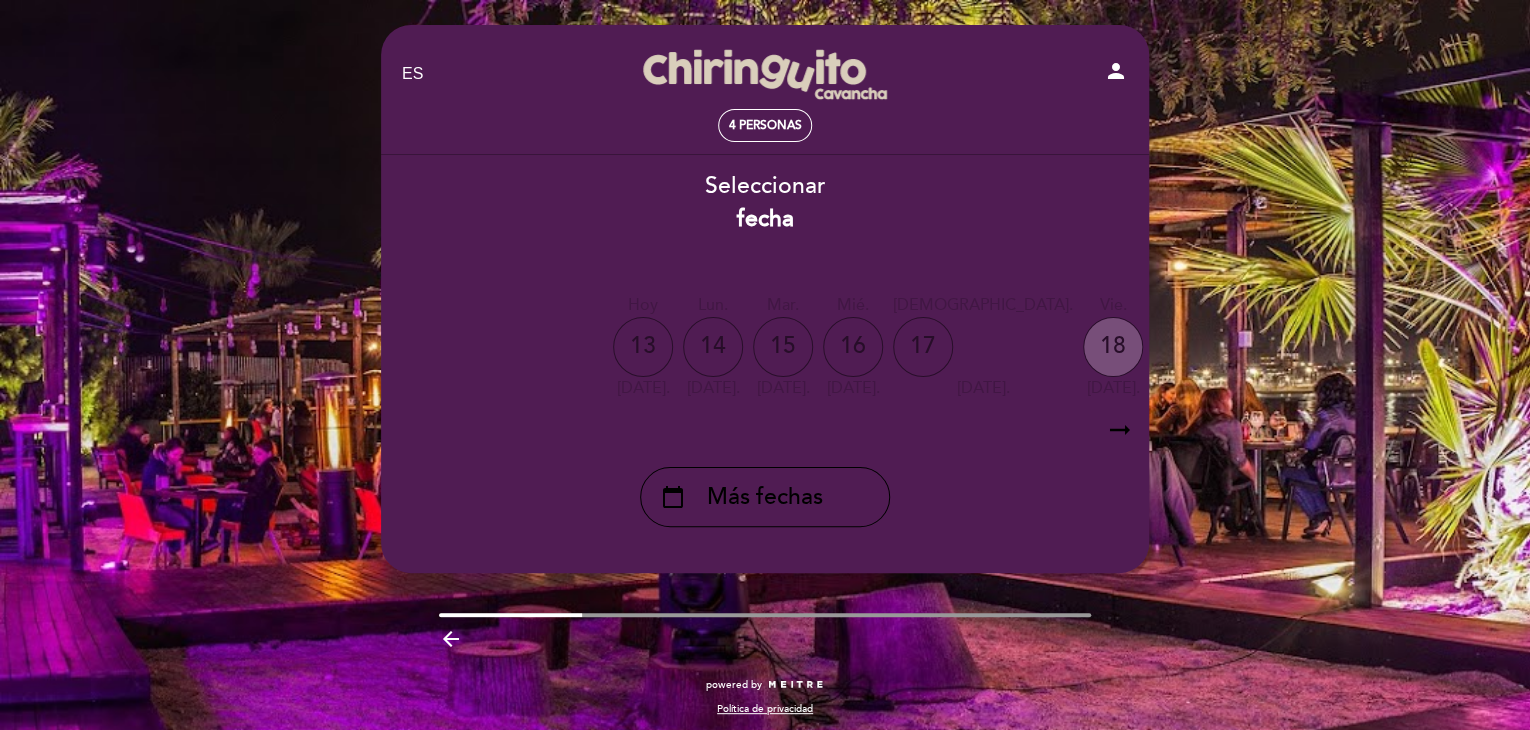 click on "18" at bounding box center [1113, 347] 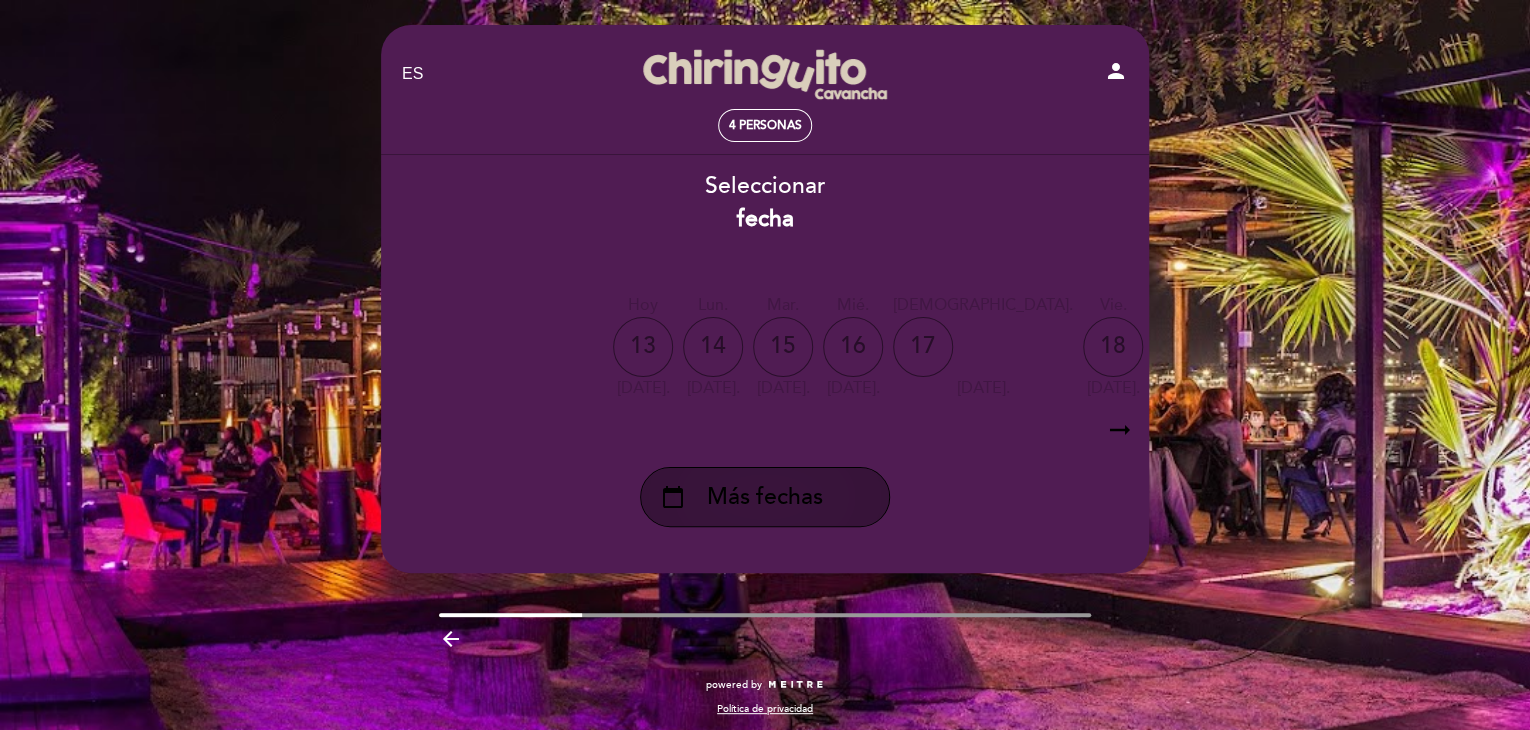 click on "Más fechas" at bounding box center [765, 497] 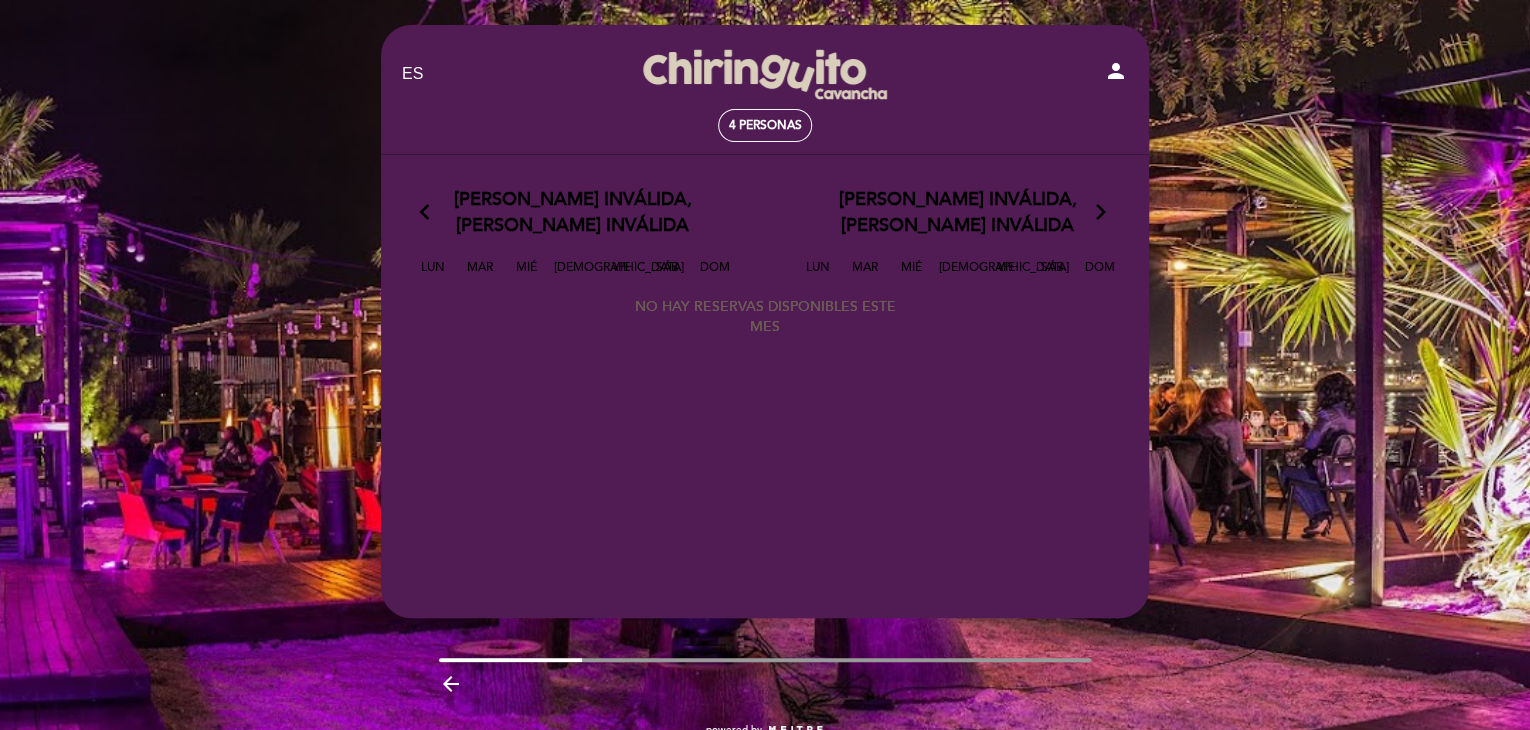 click on "Vie" at bounding box center (621, 275) 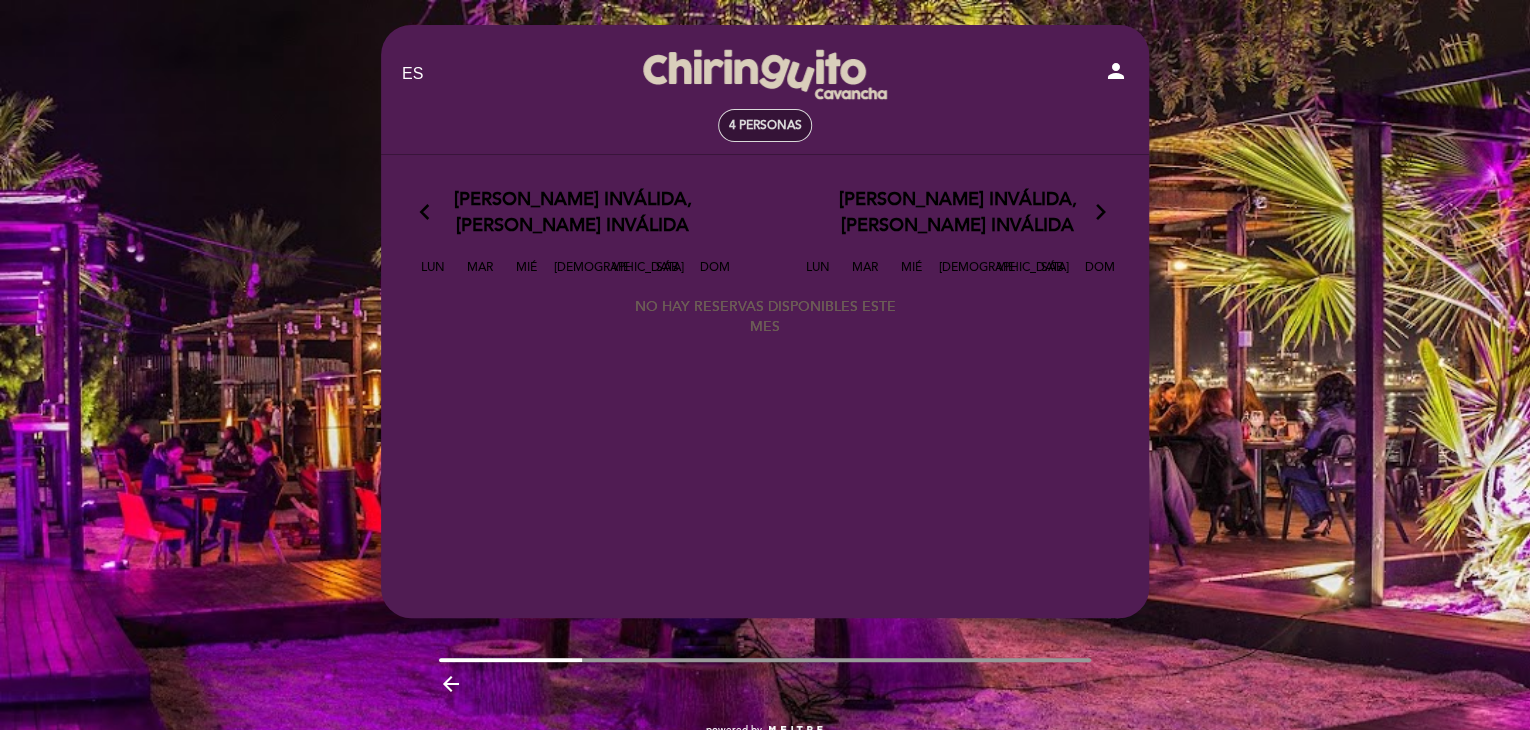 click on "4 personas" at bounding box center (765, 125) 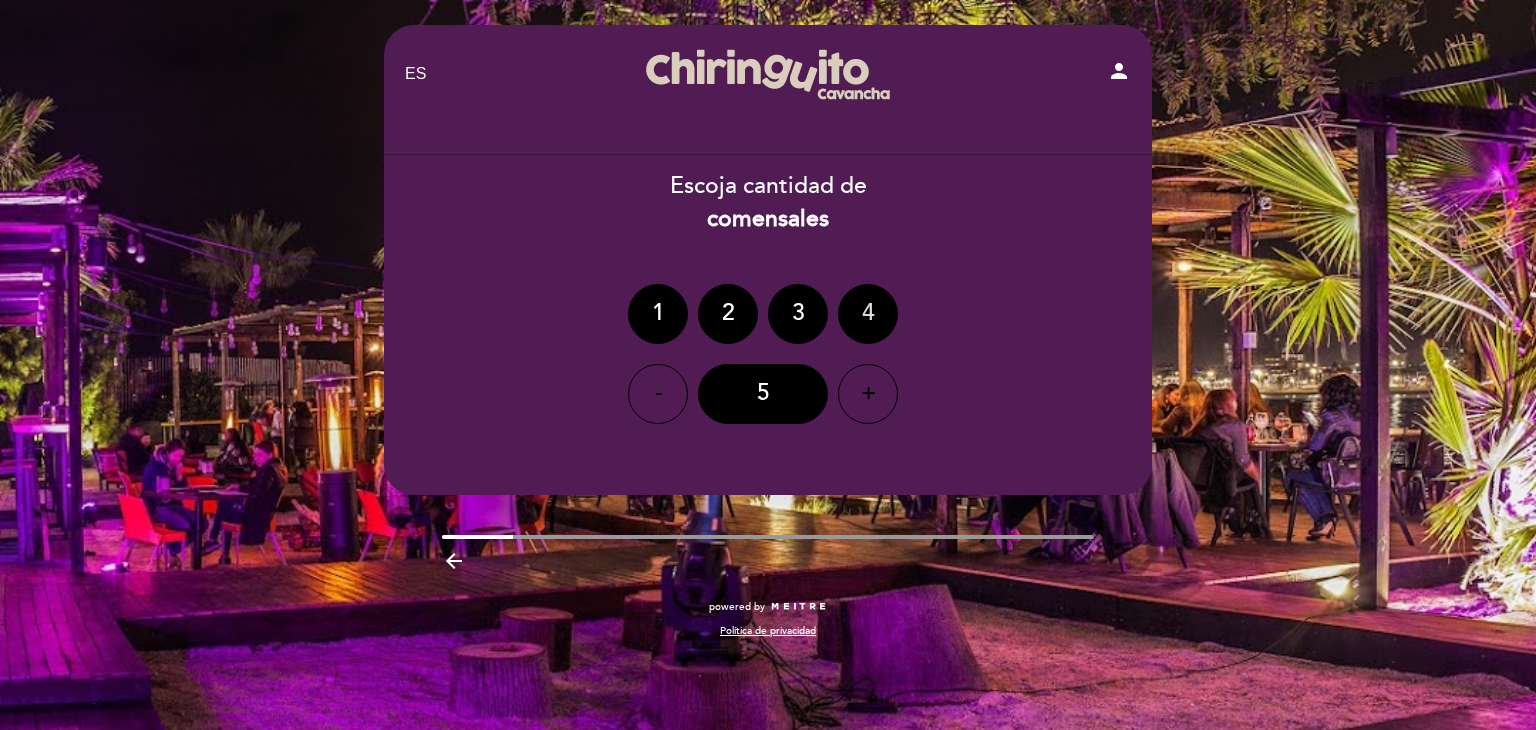click on "4" at bounding box center [868, 314] 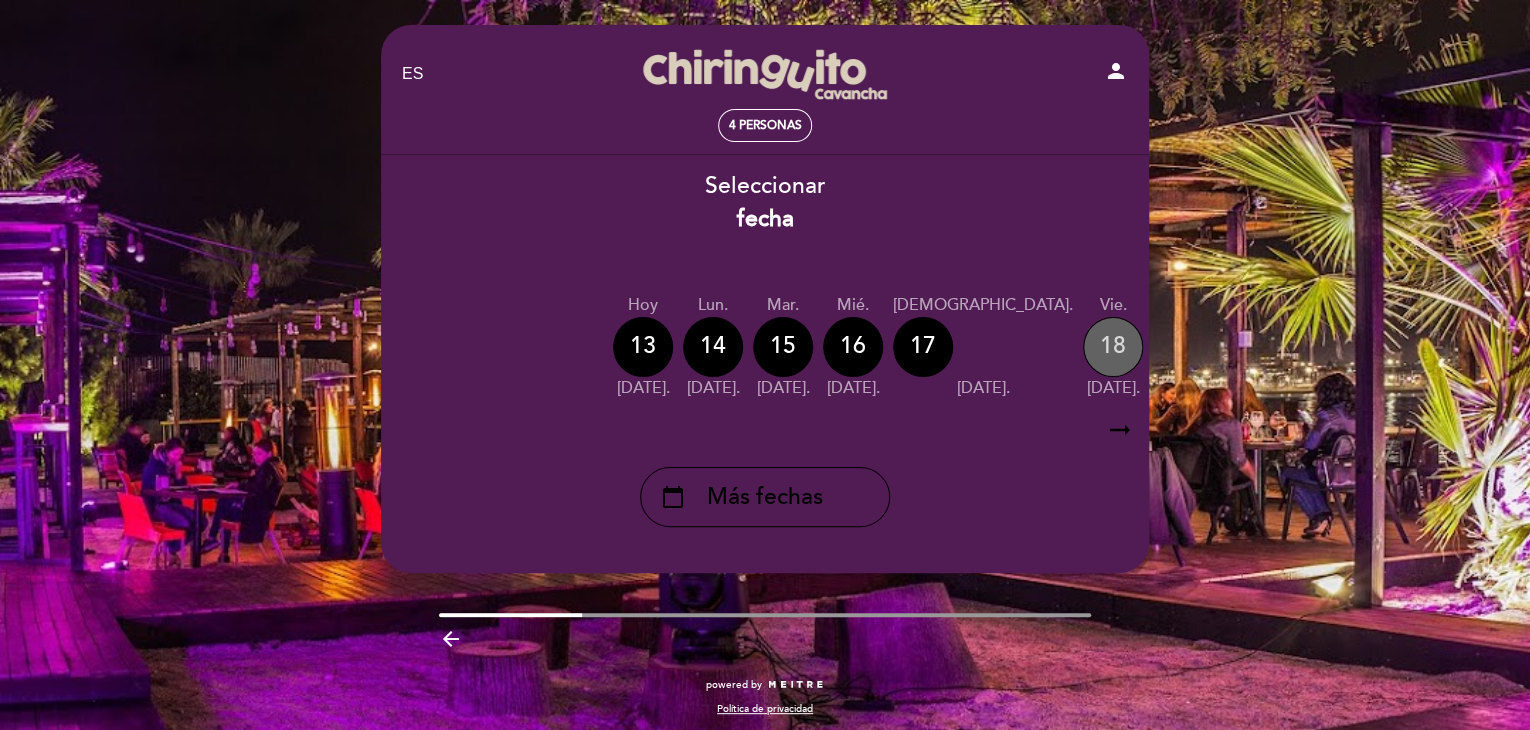 click on "18" at bounding box center [1113, 347] 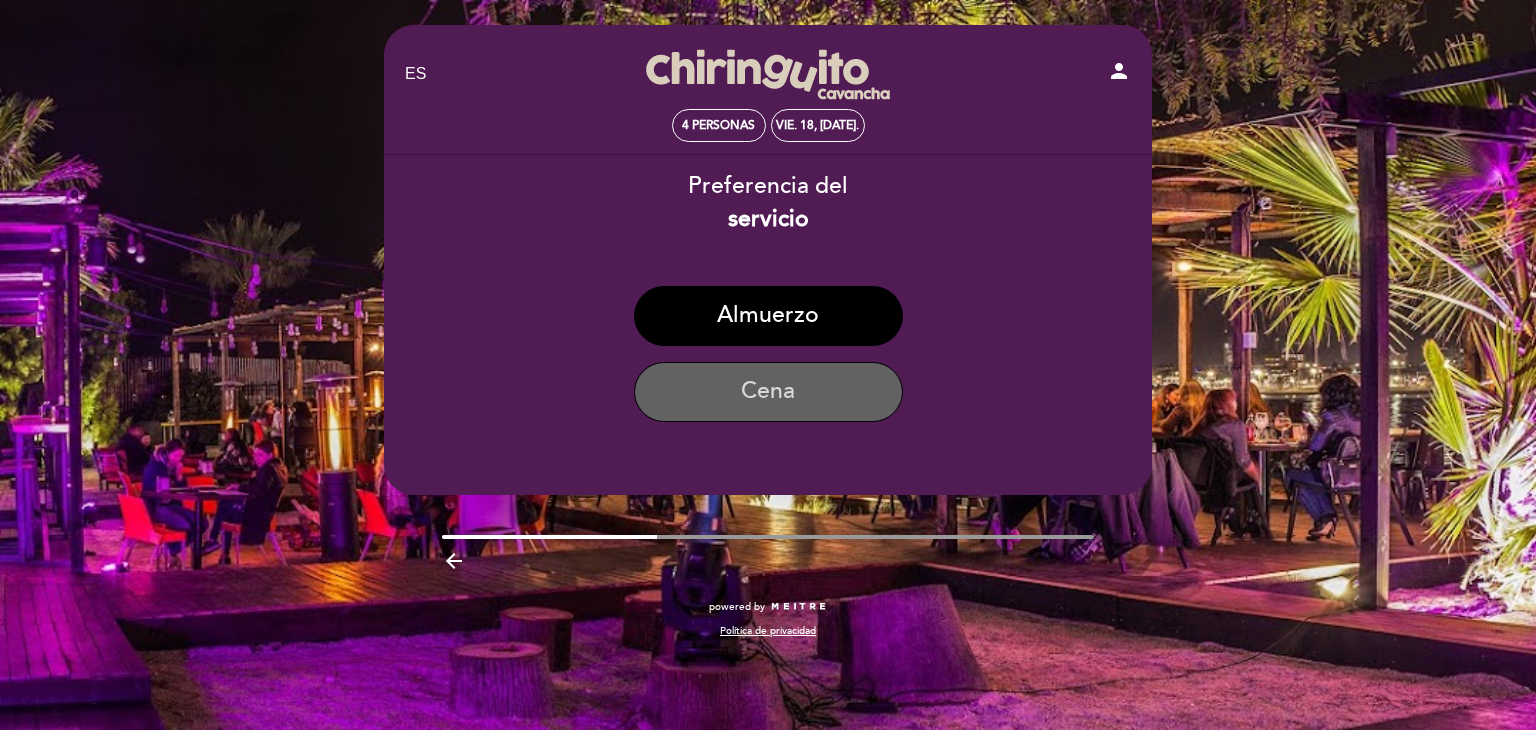 click on "Cena" at bounding box center [768, 392] 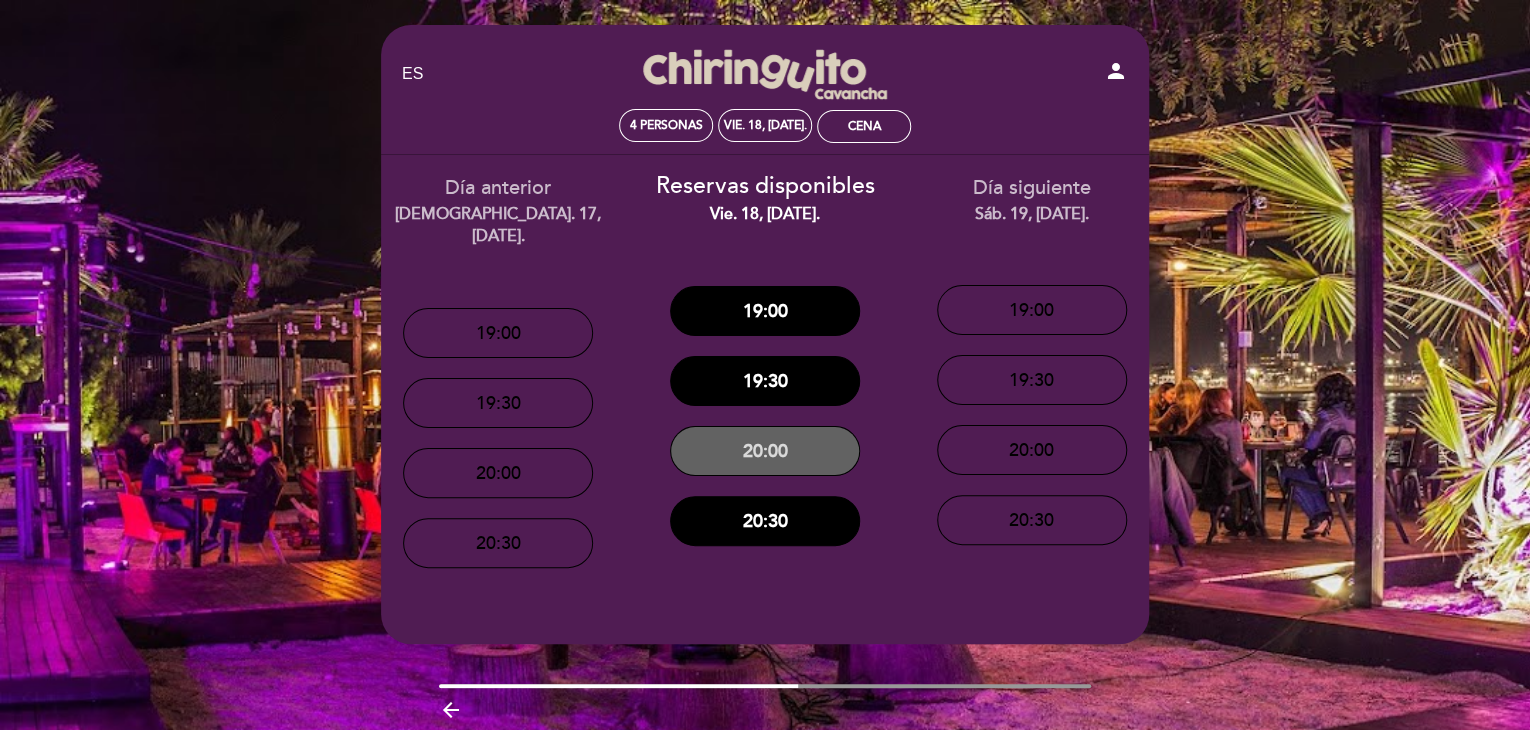 click on "20:00" at bounding box center (765, 451) 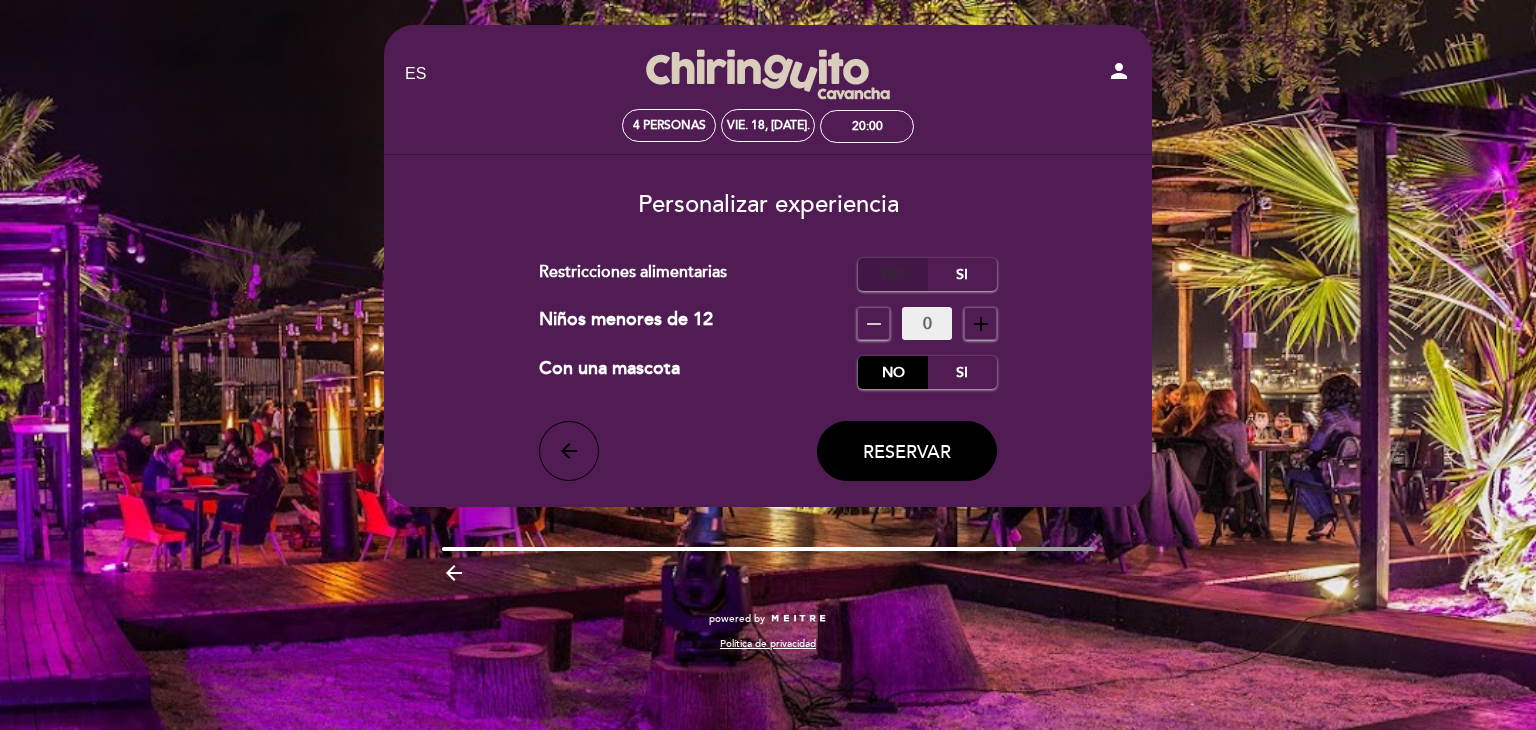 click on "No" at bounding box center (893, 274) 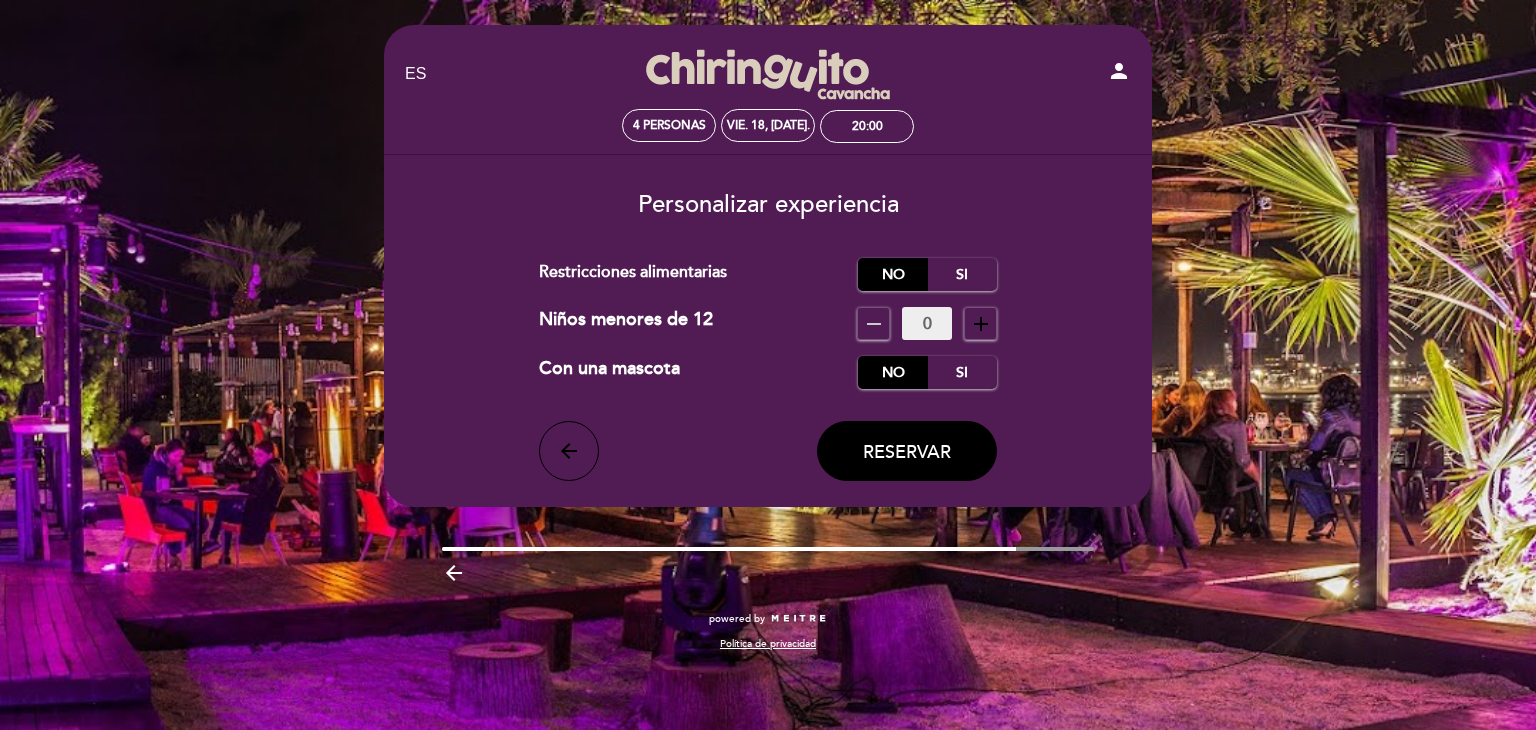 click on "add" at bounding box center [981, 324] 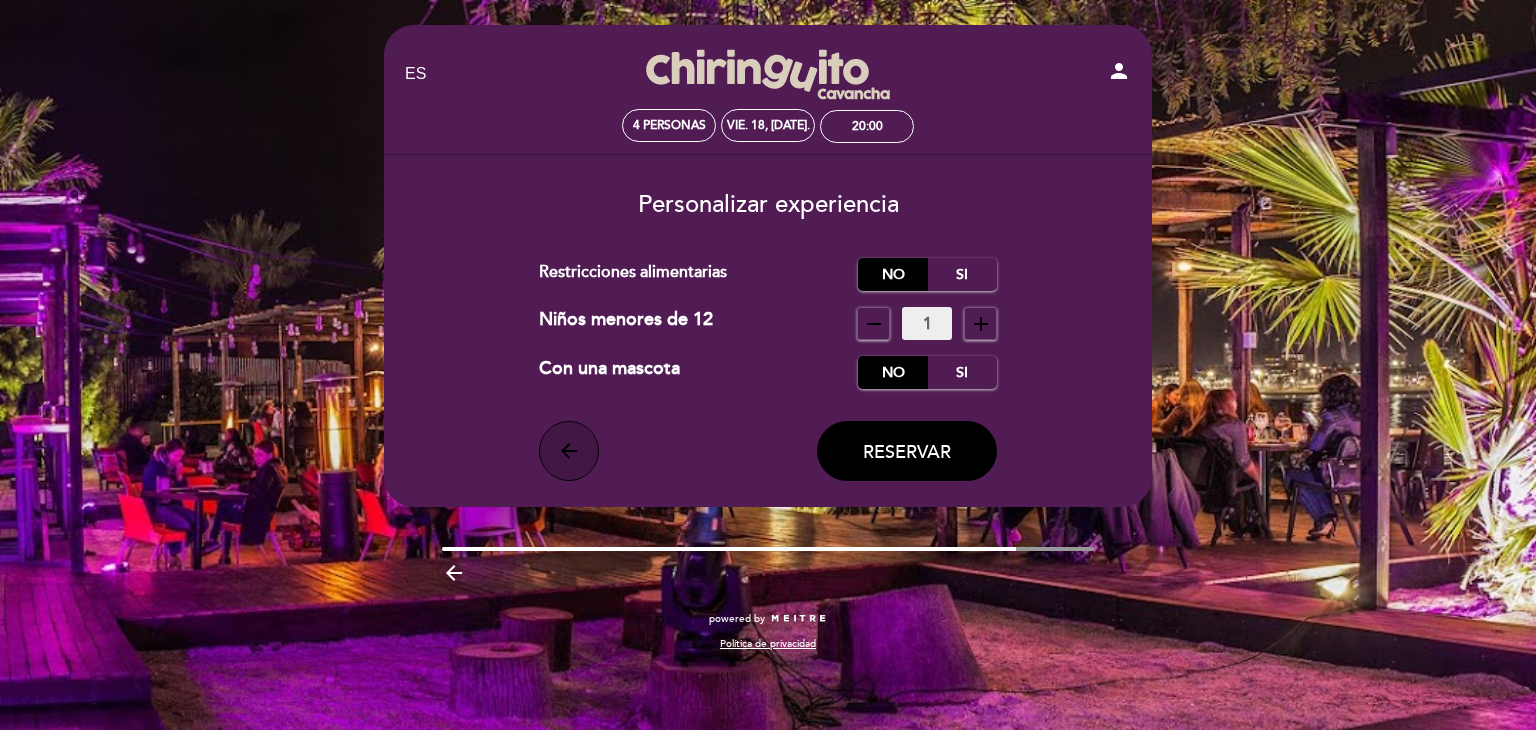 click on "arrow_back" at bounding box center (569, 451) 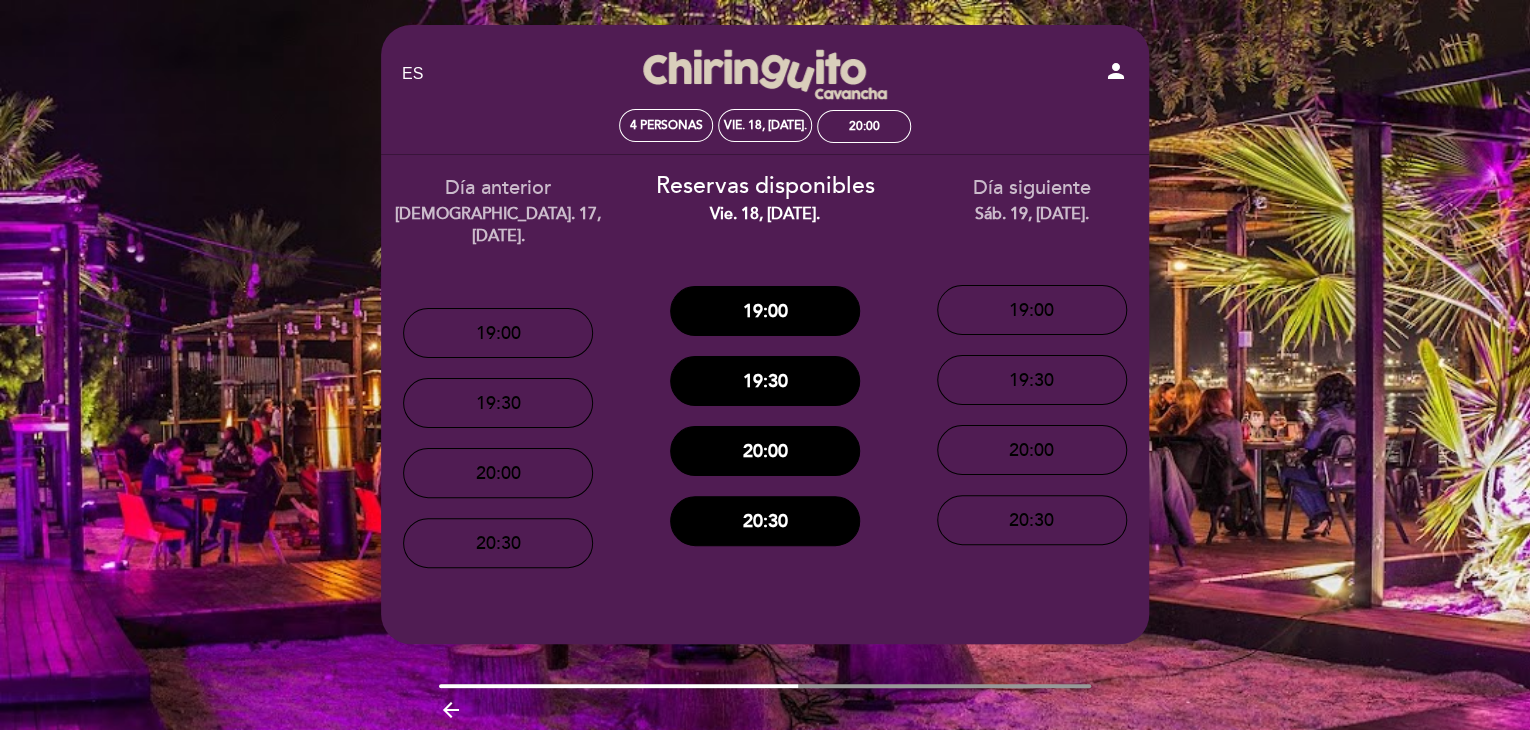 click on "person" at bounding box center (1116, 71) 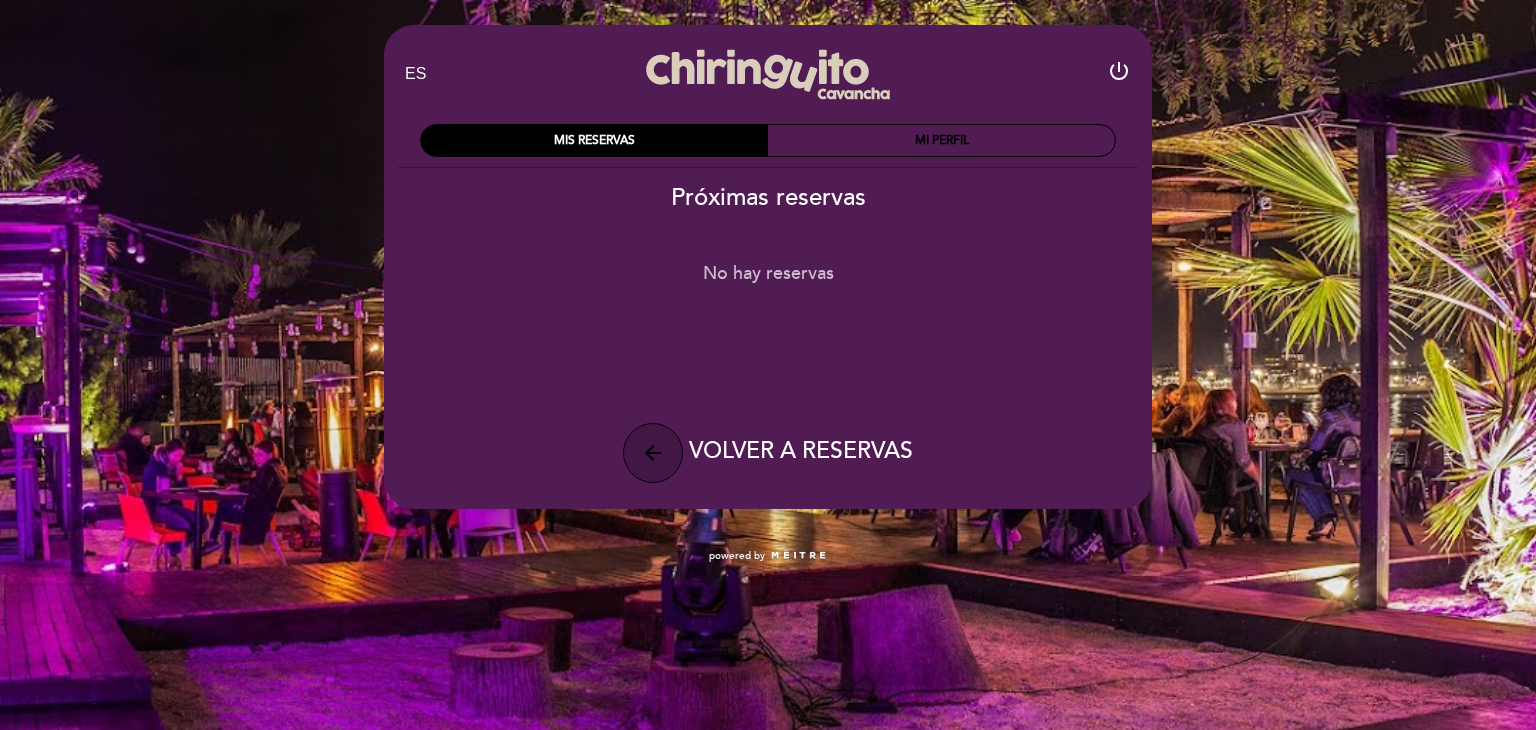 click on "arrow_back" at bounding box center [653, 453] 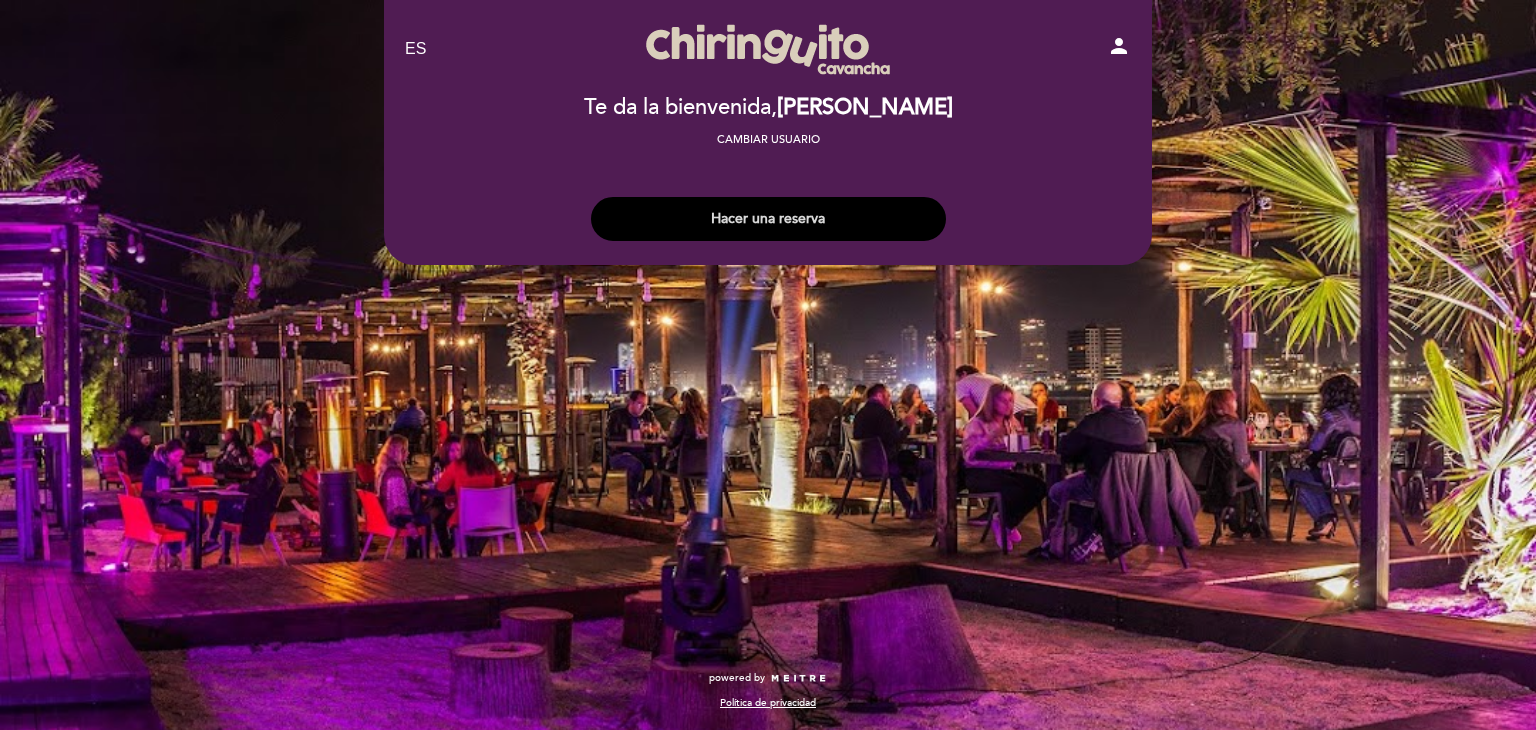 click on "Hacer una reserva" at bounding box center [768, 219] 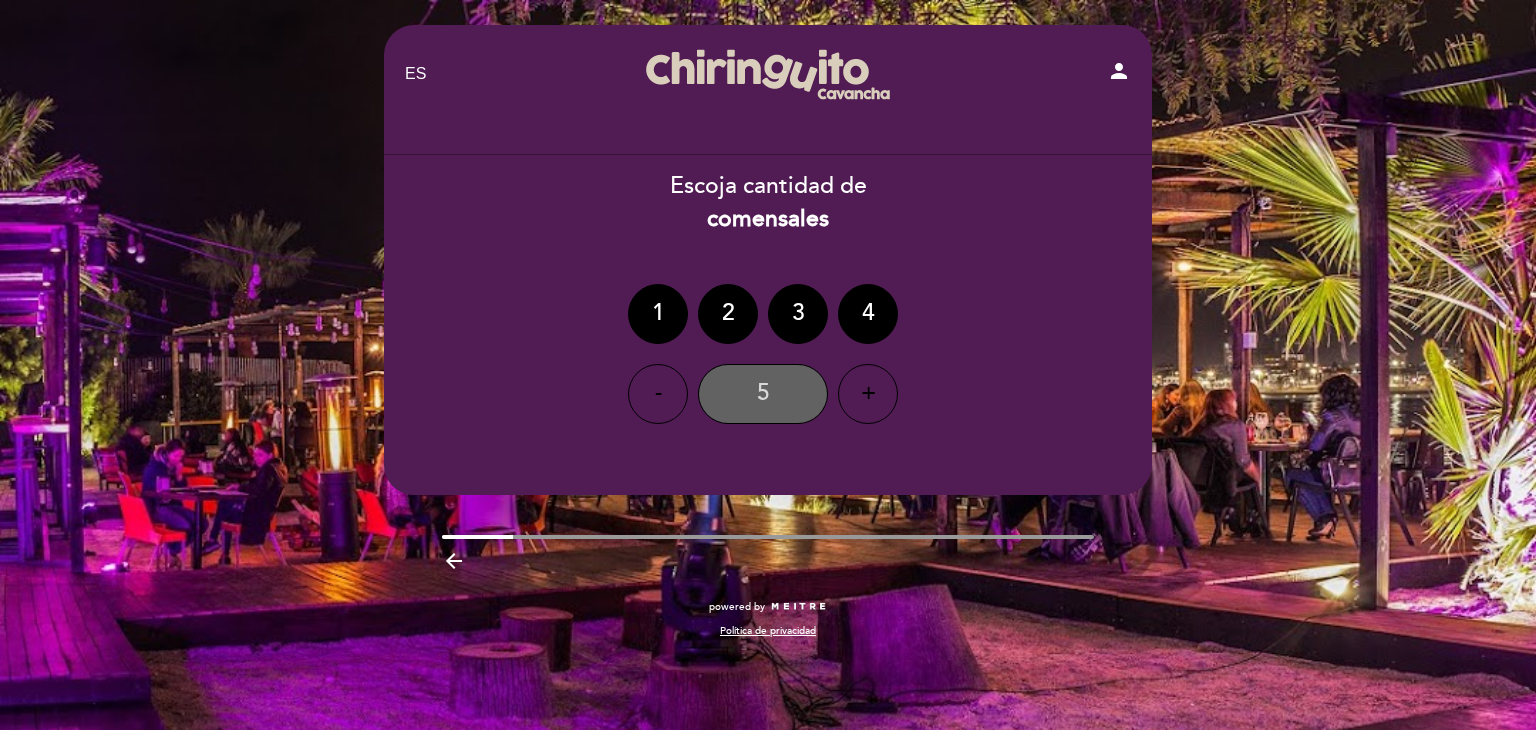 click on "5" at bounding box center [763, 394] 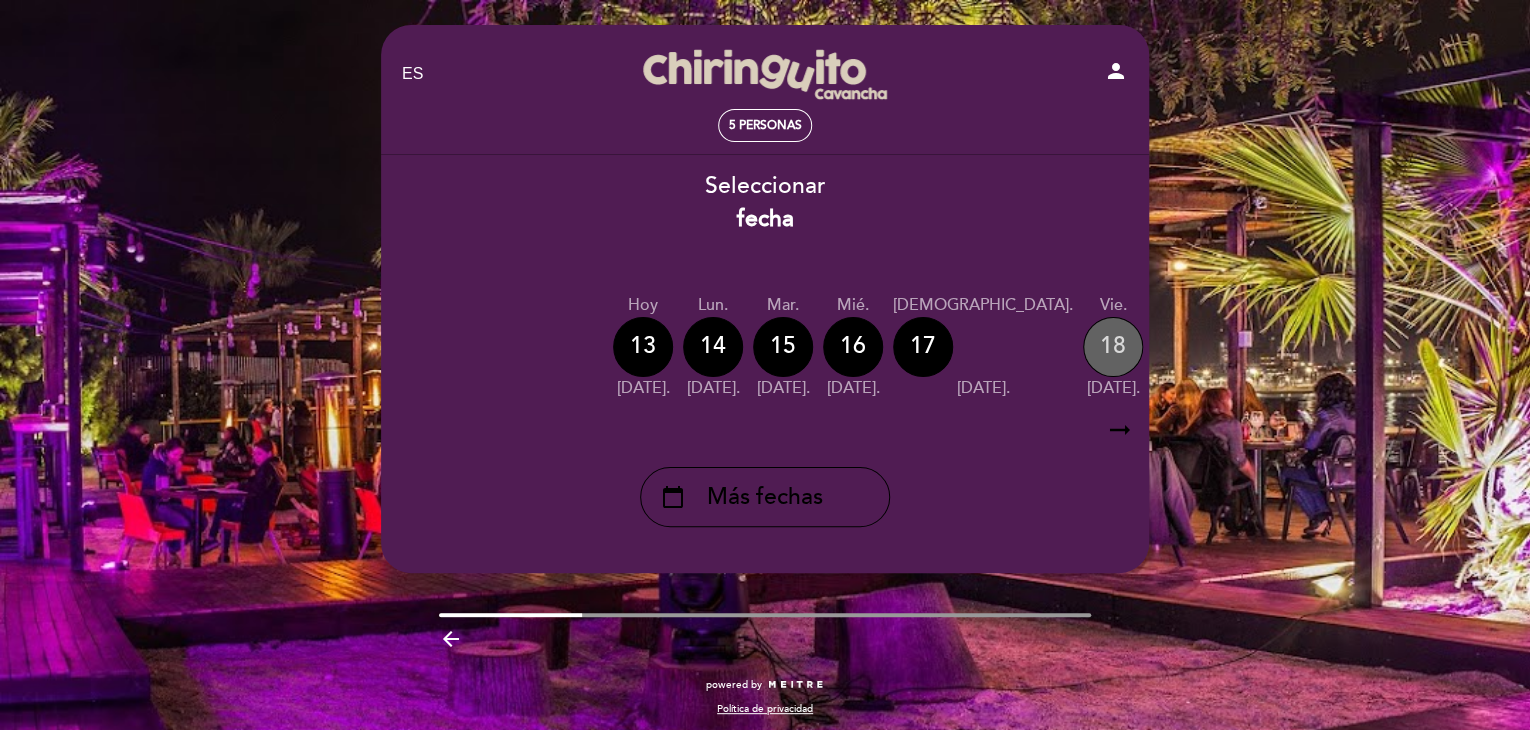 click on "18" at bounding box center (1113, 347) 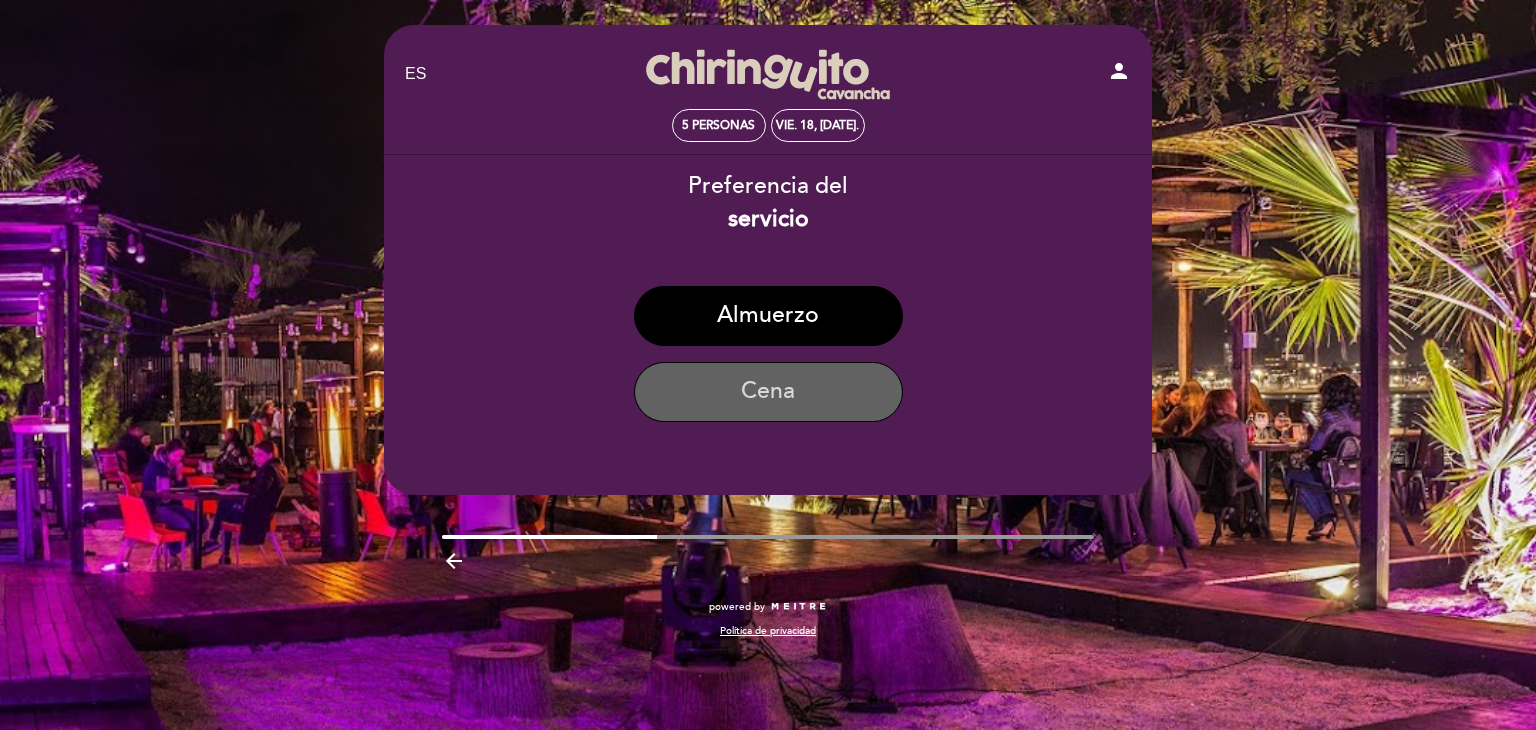 click on "Cena" at bounding box center [768, 392] 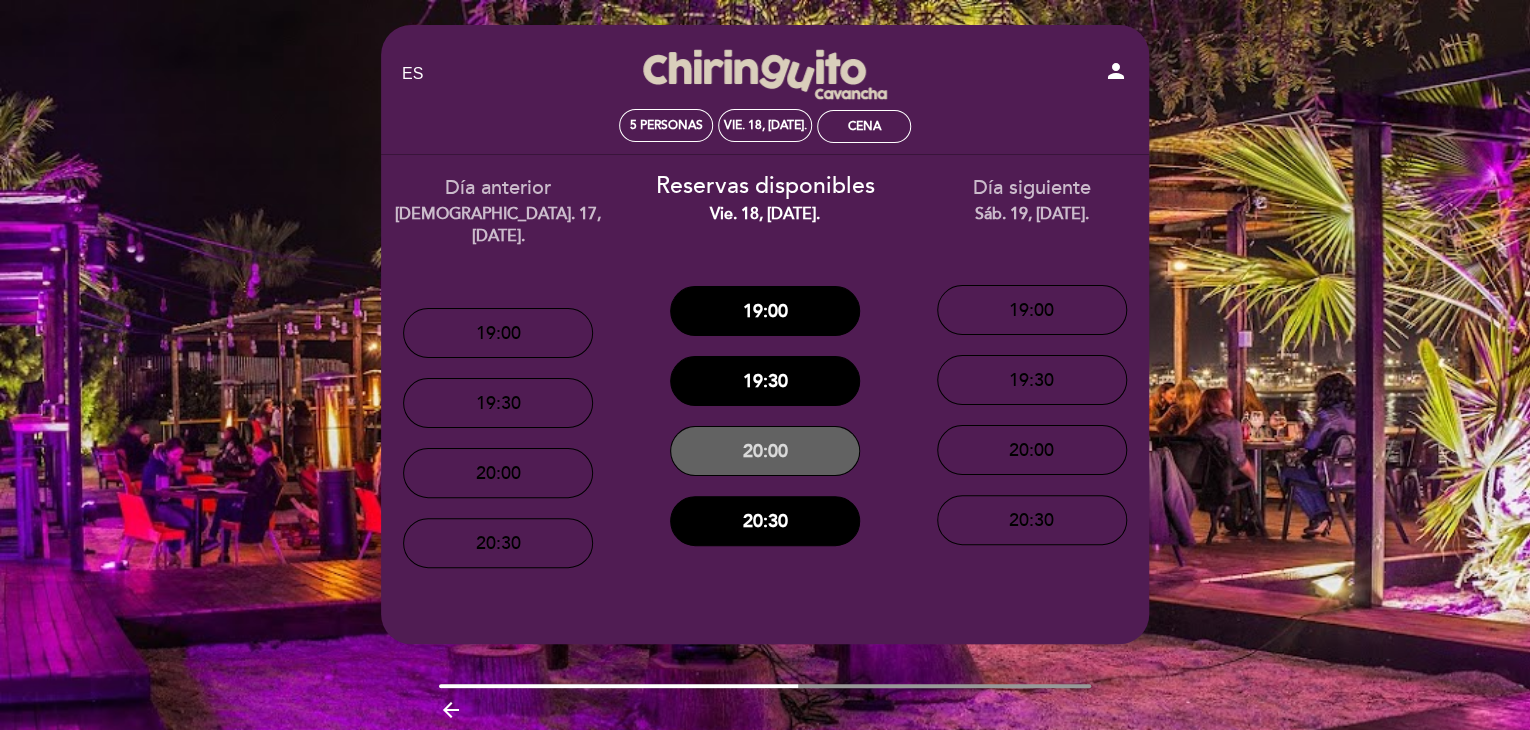 click on "20:00" at bounding box center (765, 451) 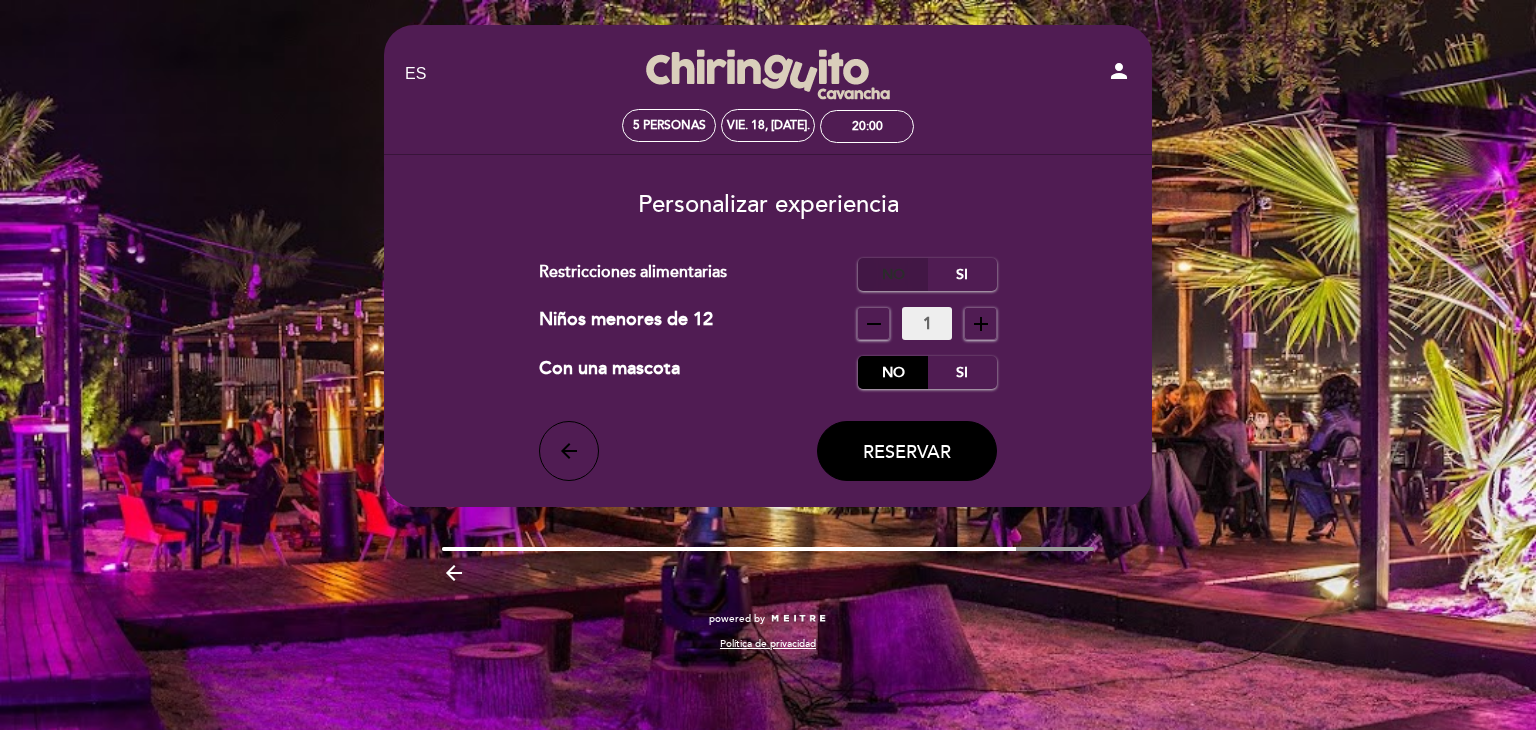 click on "No" at bounding box center [893, 274] 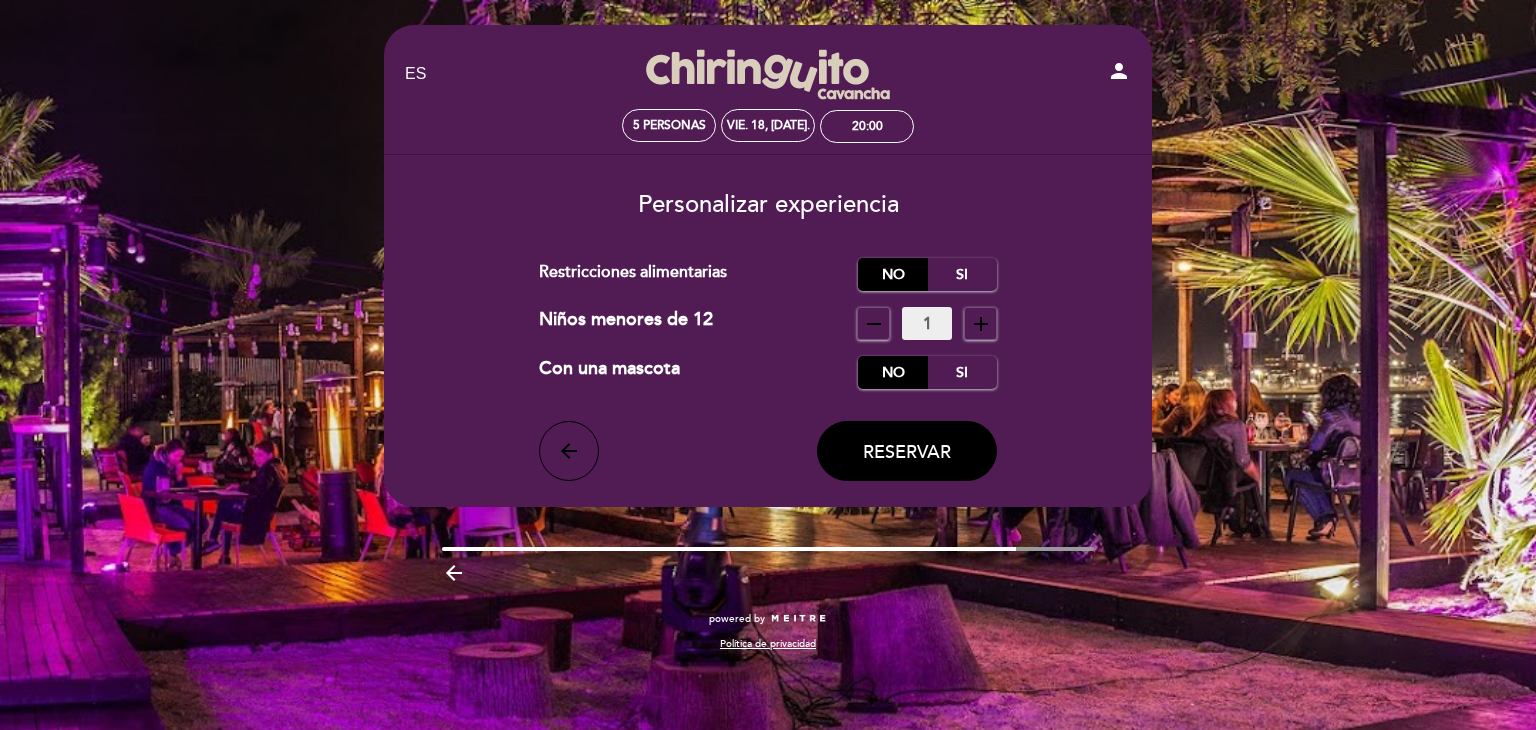 click on "add" at bounding box center (981, 324) 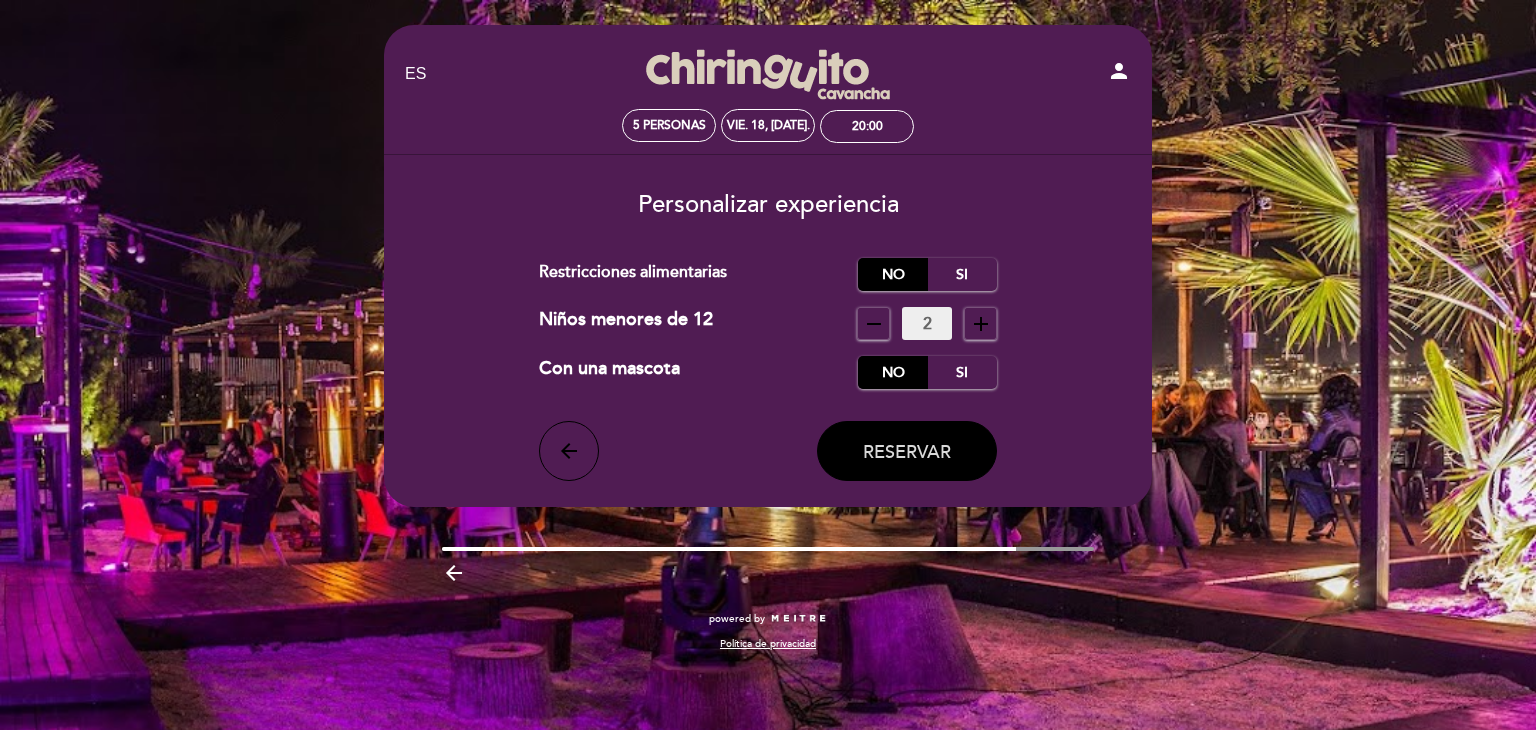 click on "Reservar" at bounding box center (907, 452) 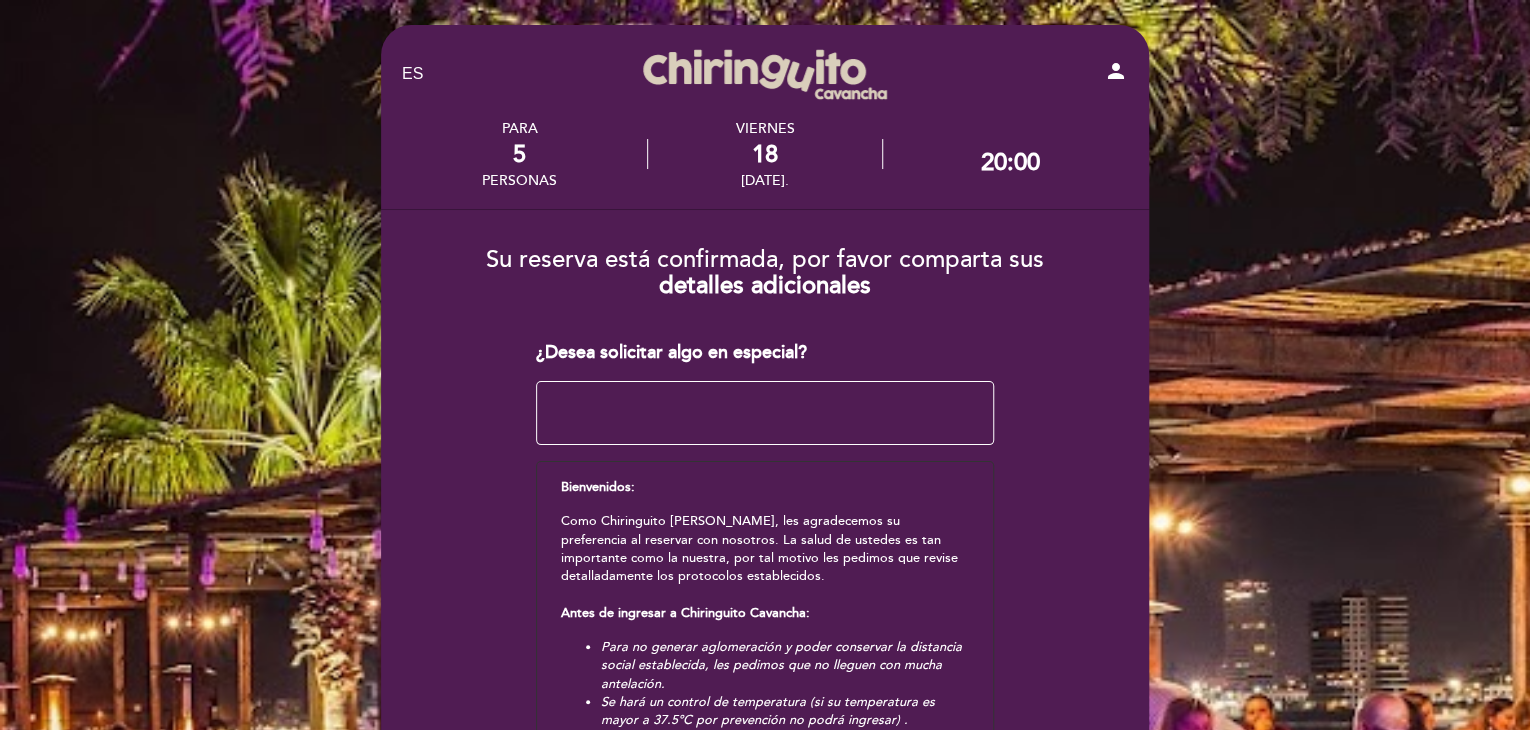 click at bounding box center (765, 413) 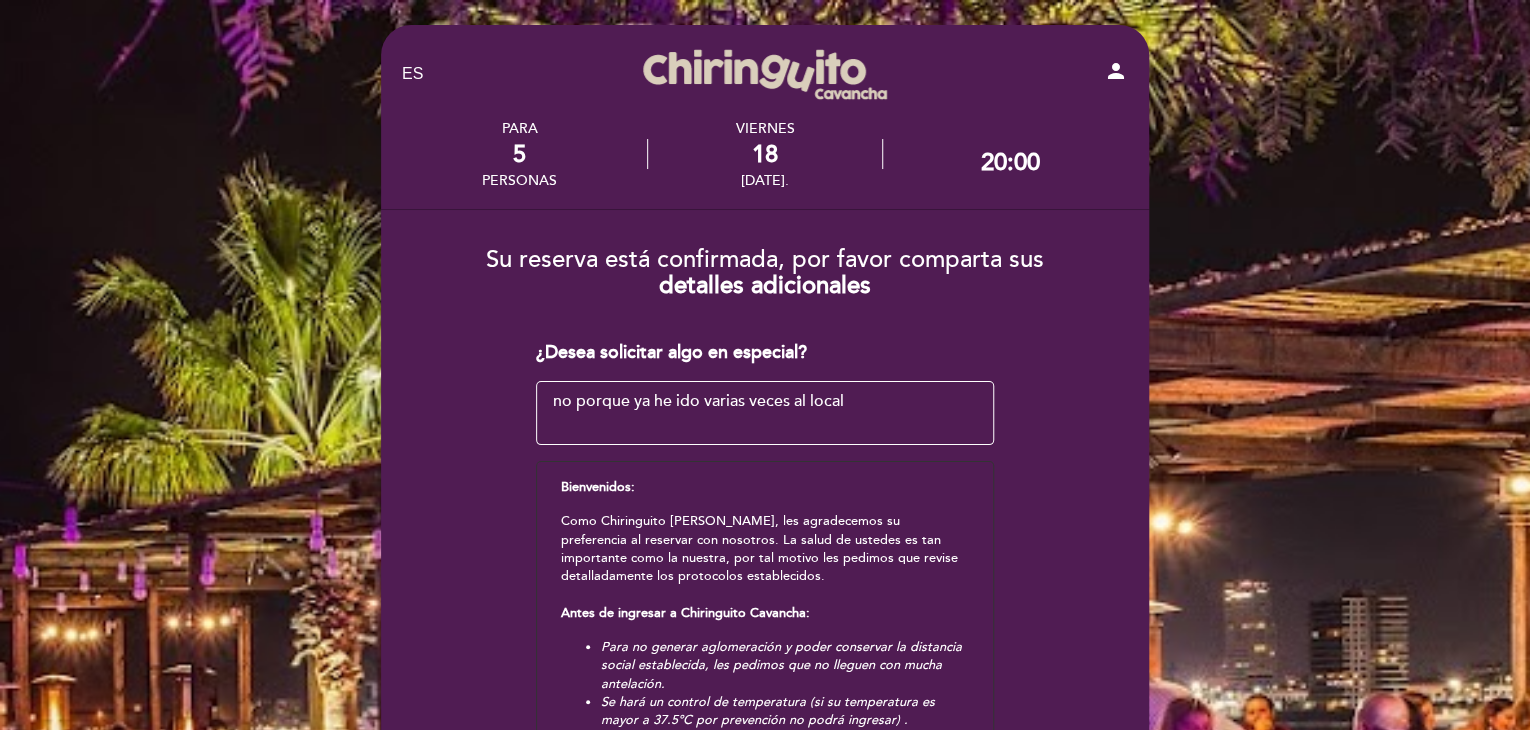 type on "no porque ya he ido varias veces al local" 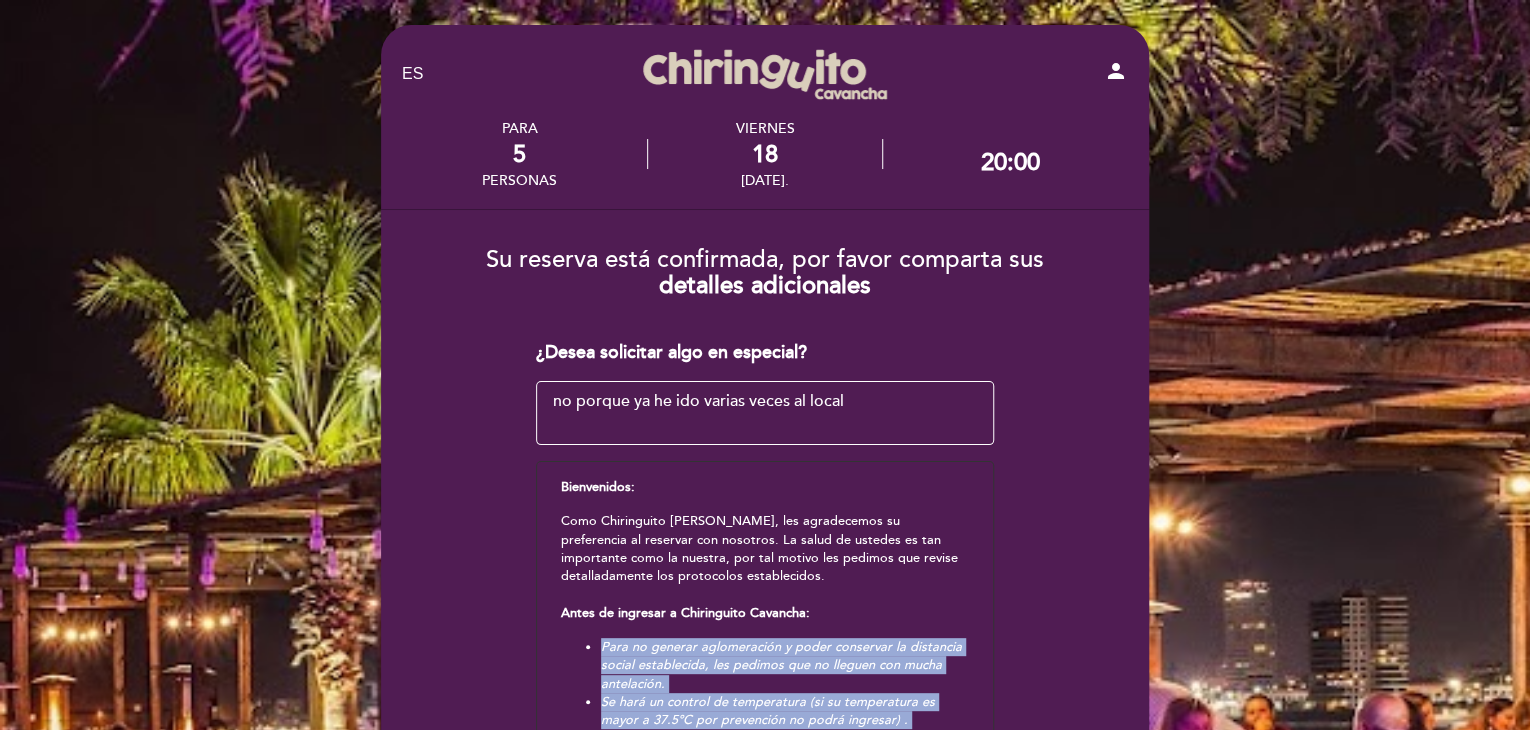 drag, startPoint x: 1021, startPoint y: 604, endPoint x: 1531, endPoint y: 293, distance: 597.345 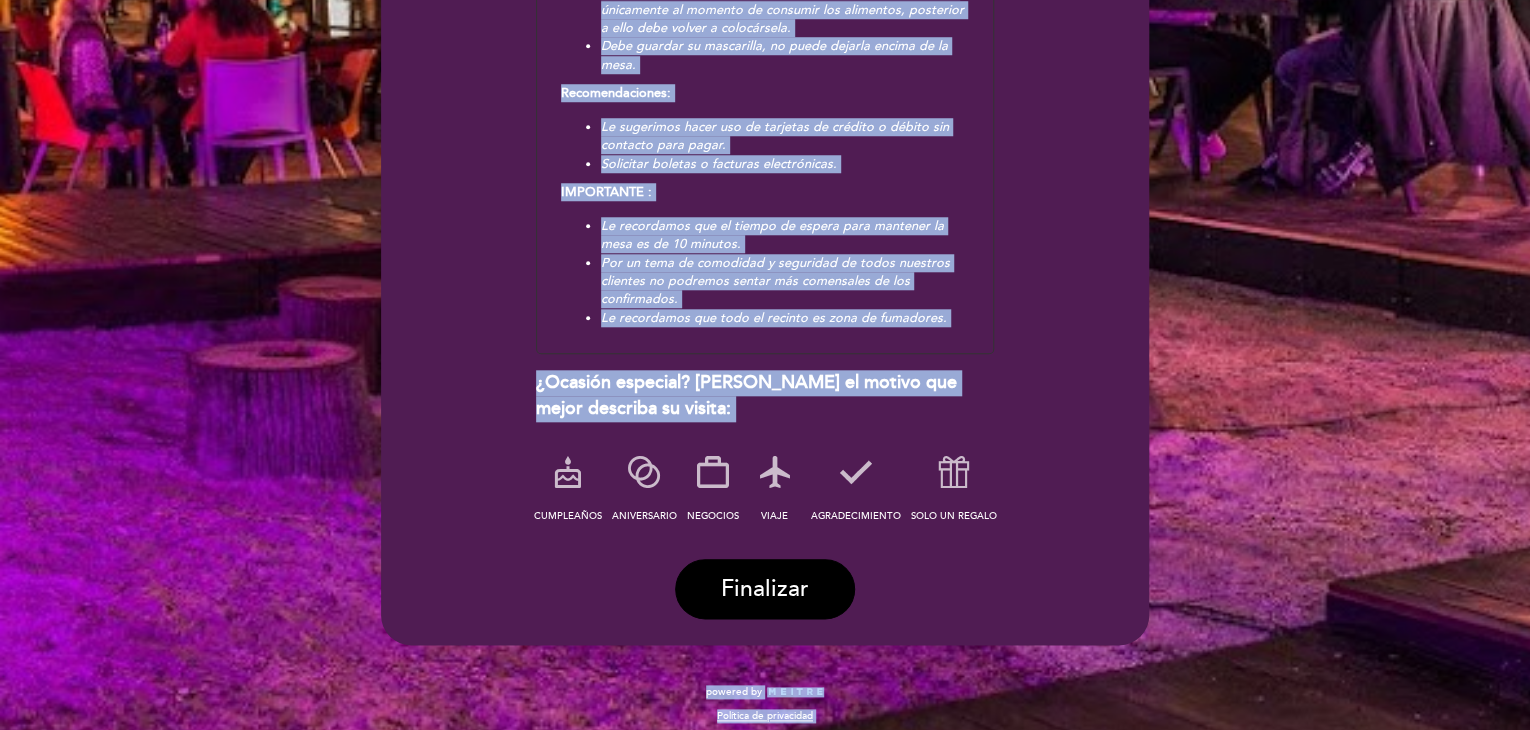 scroll, scrollTop: 840, scrollLeft: 0, axis: vertical 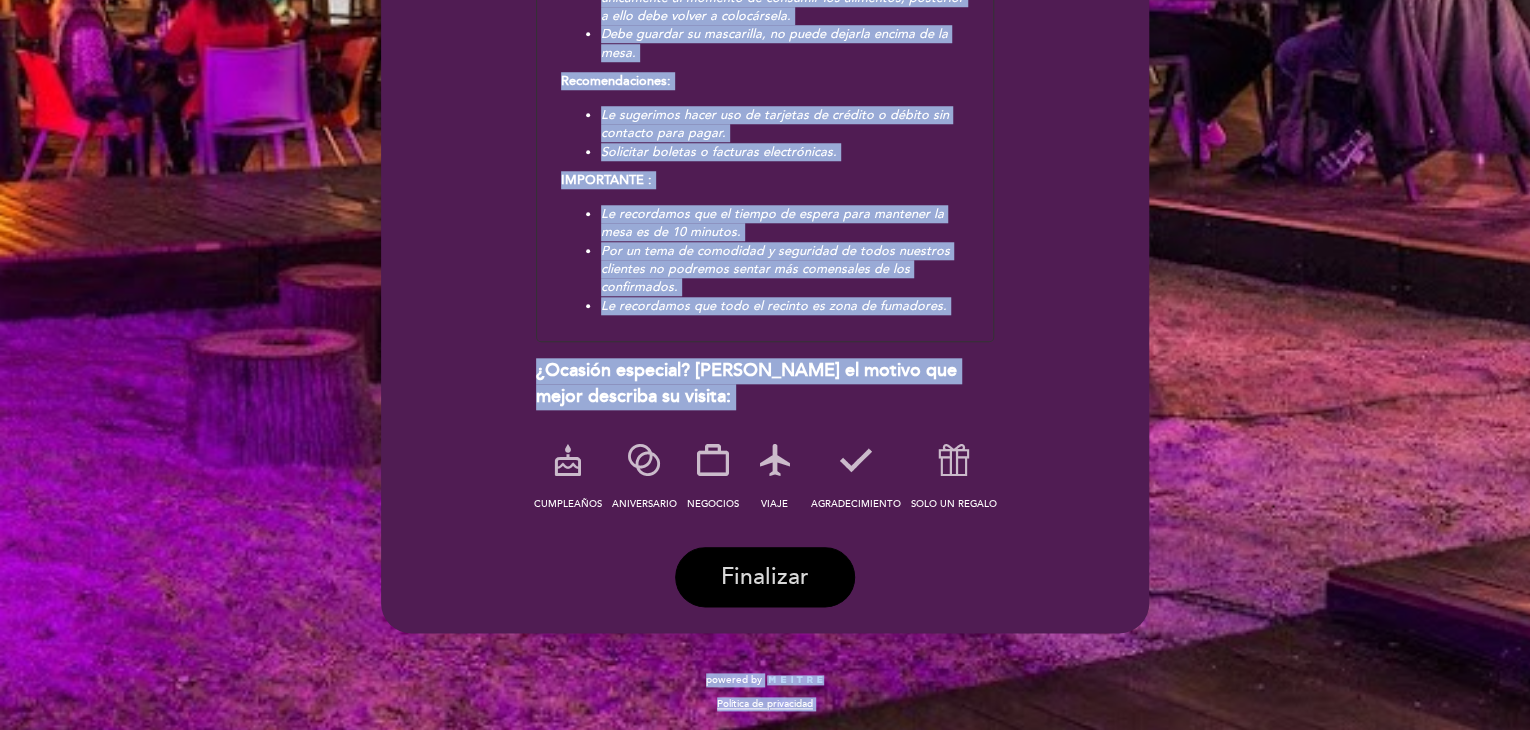click on "Finalizar" at bounding box center (765, 577) 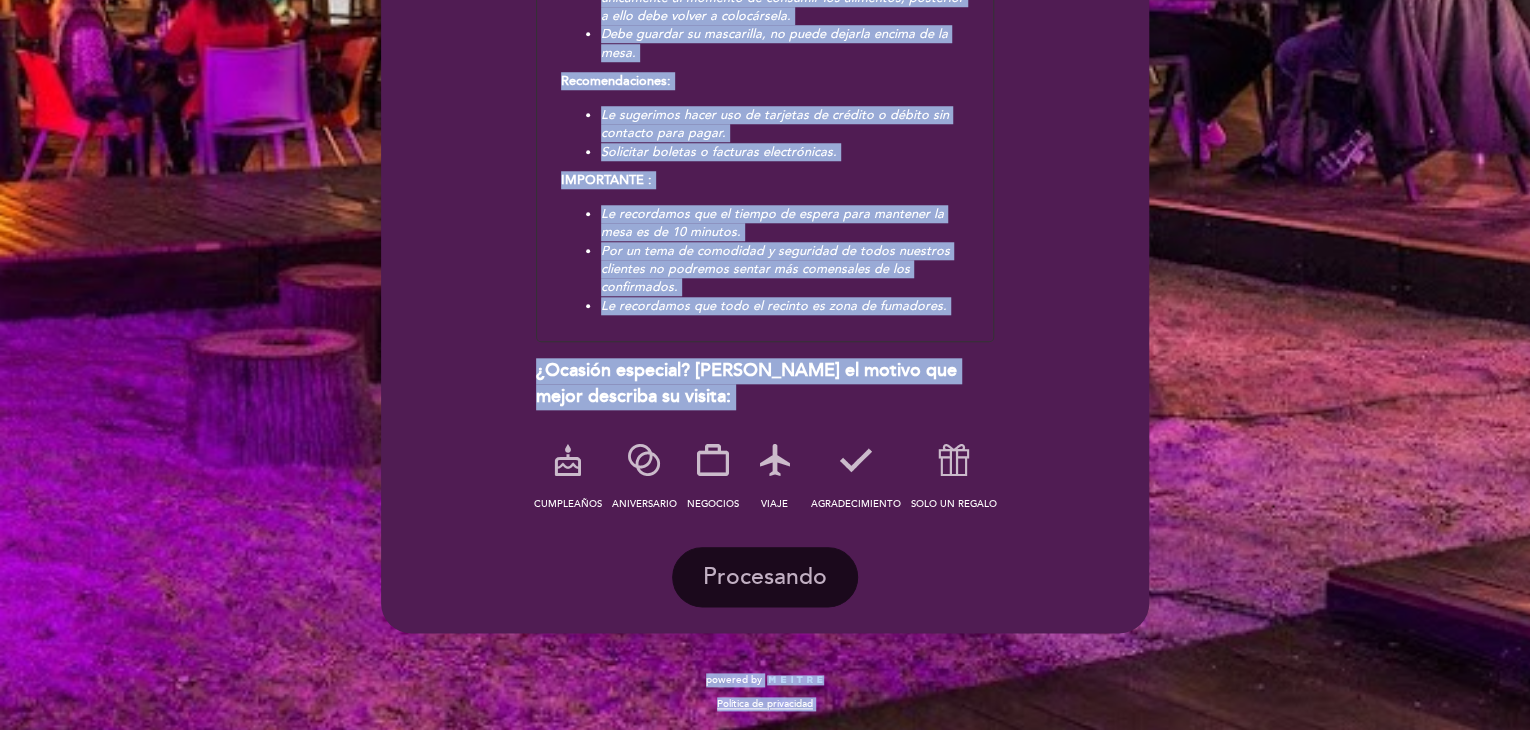 scroll, scrollTop: 0, scrollLeft: 0, axis: both 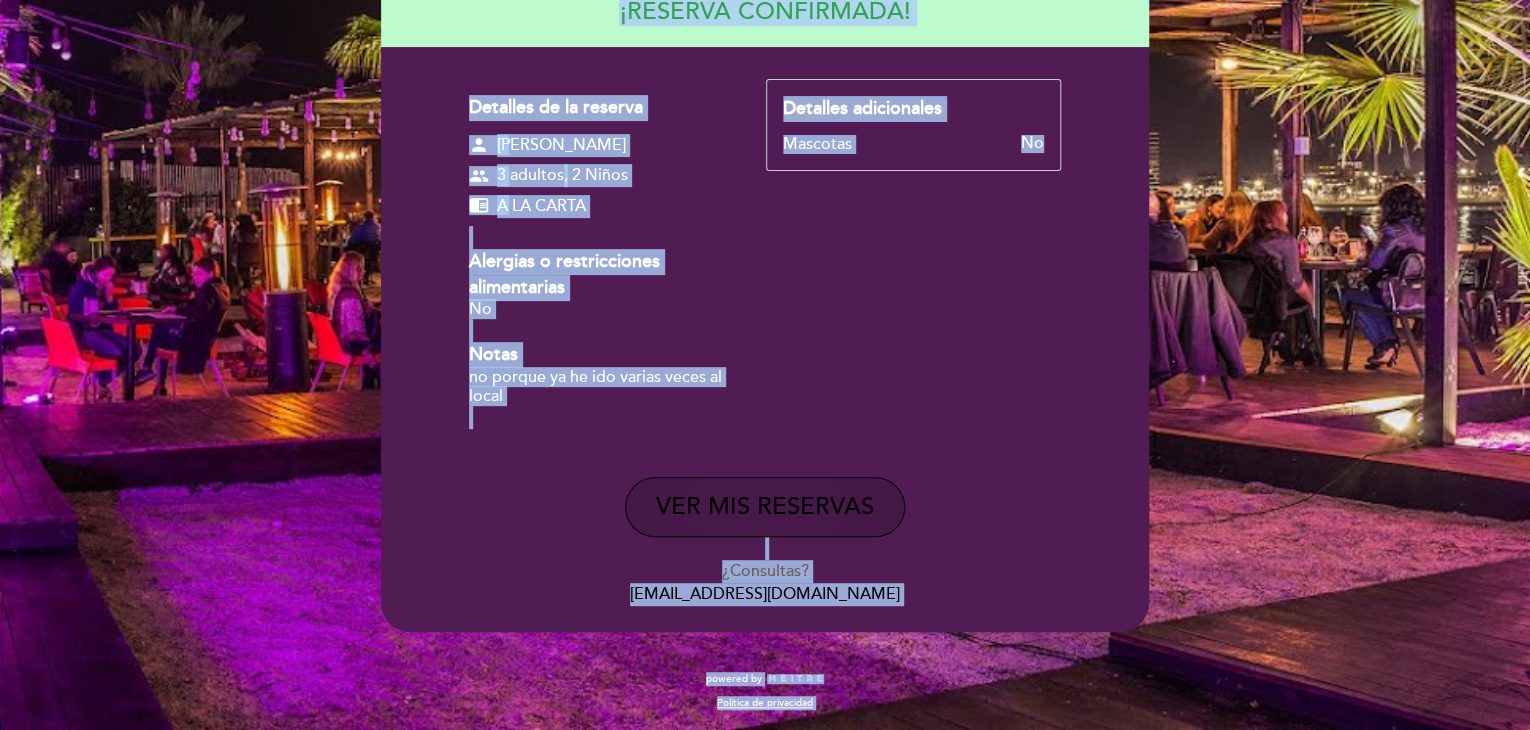 click on "VER MIS RESERVAS" at bounding box center [765, 507] 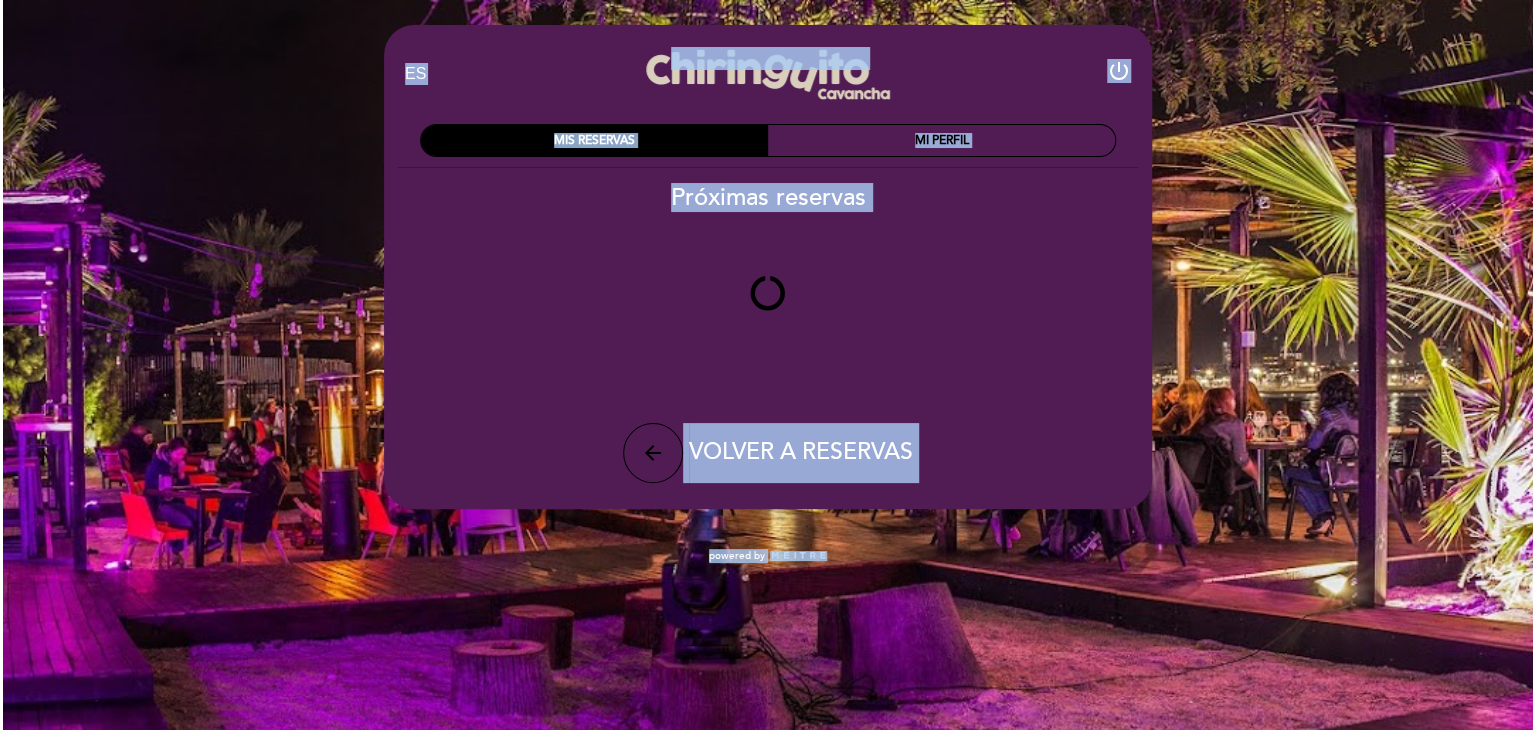 scroll, scrollTop: 0, scrollLeft: 0, axis: both 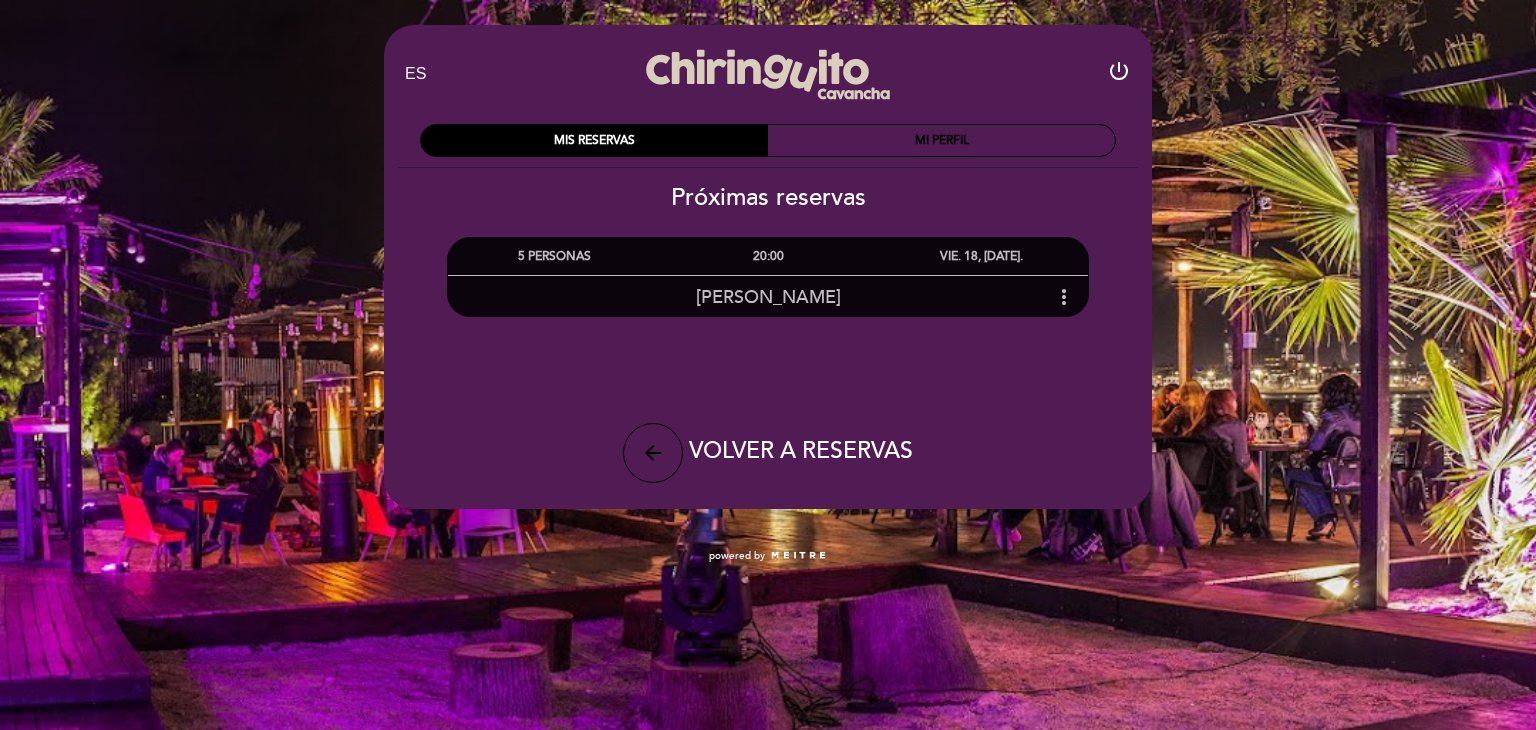 click on "more_vert" at bounding box center (1064, 297) 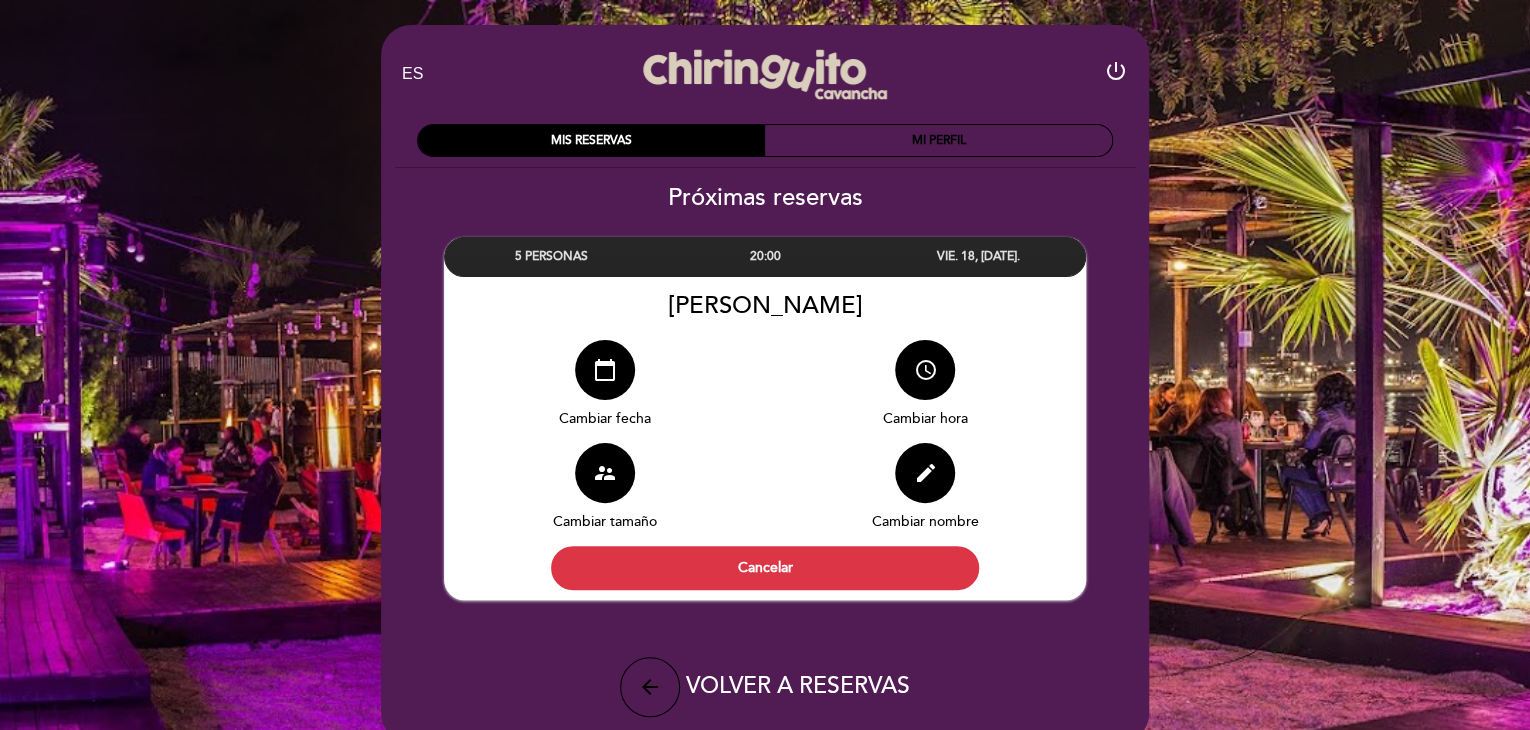 click on "5 PERSONAS
20:00
VIE. 18, [DATE].
[PERSON_NAME] fecha" at bounding box center (765, 406) 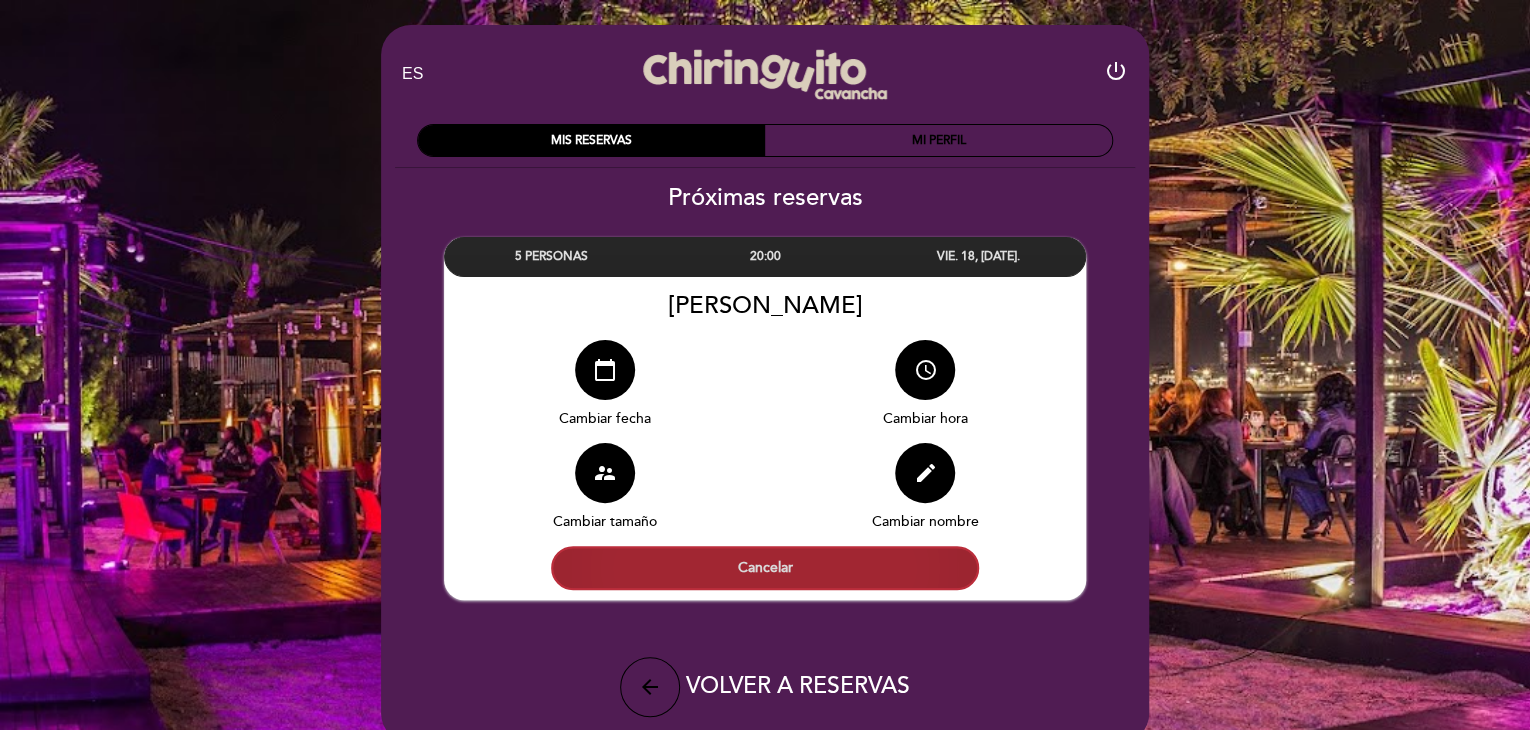 click on "Cancelar" at bounding box center [765, 568] 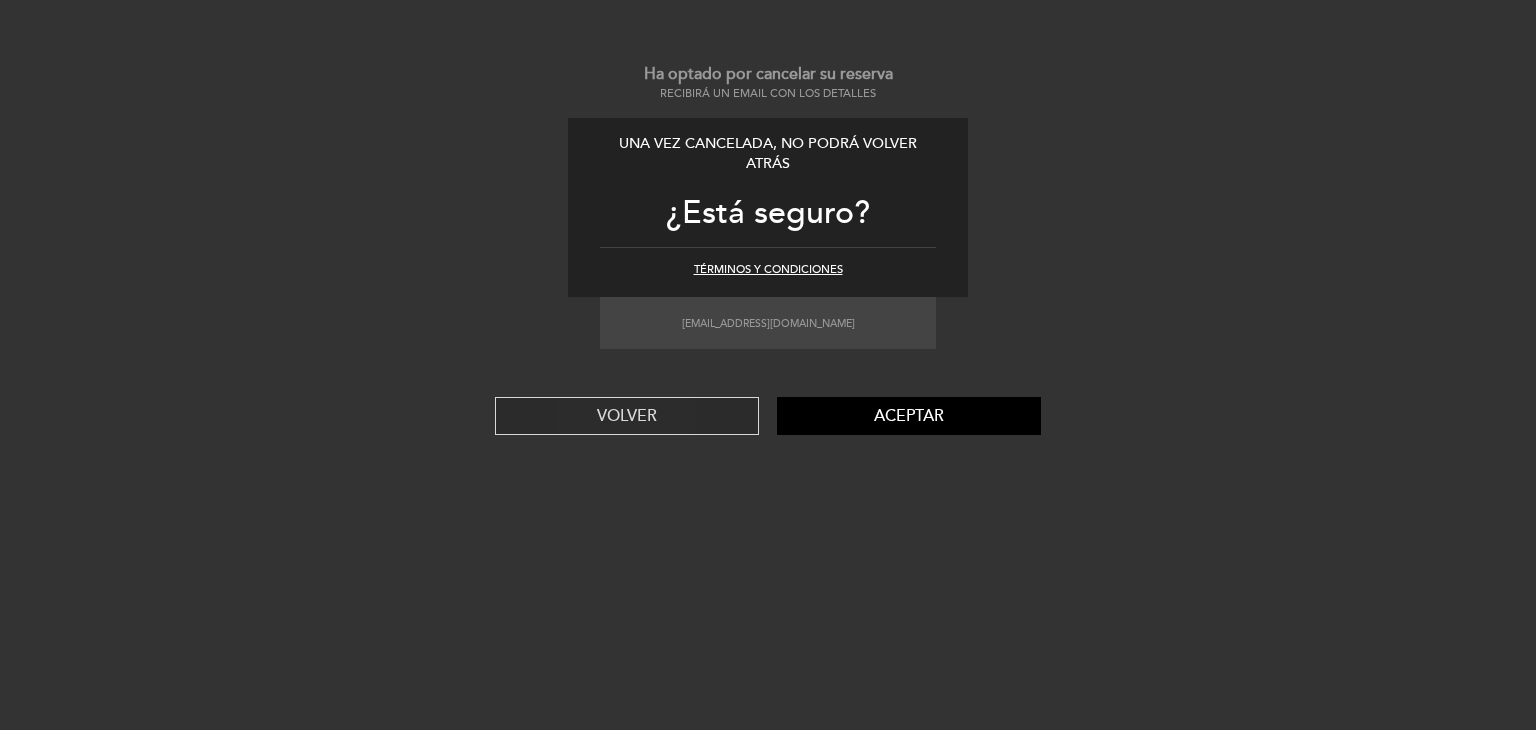 click on "VOLVER" at bounding box center (627, 416) 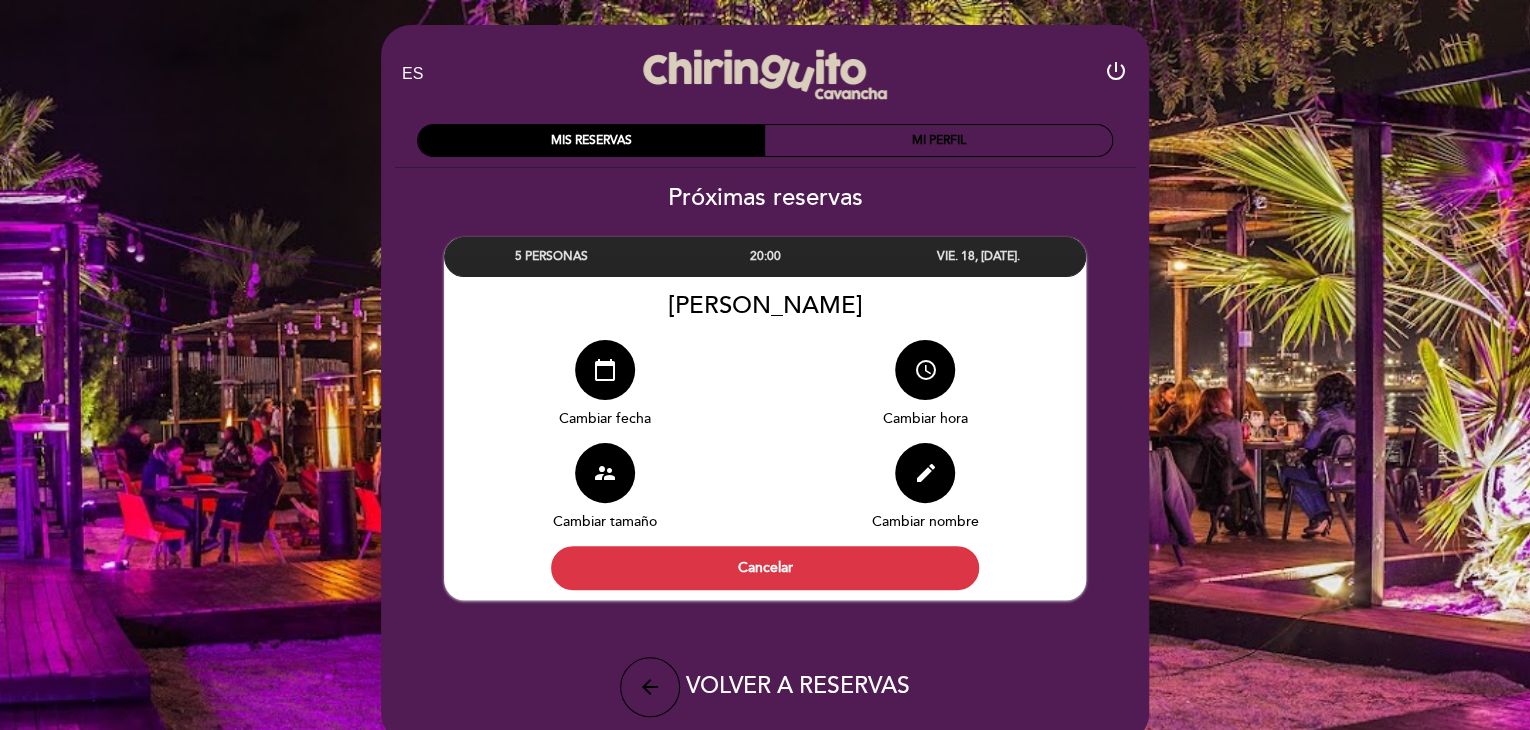 click on "Próximas reservas" at bounding box center [765, 197] 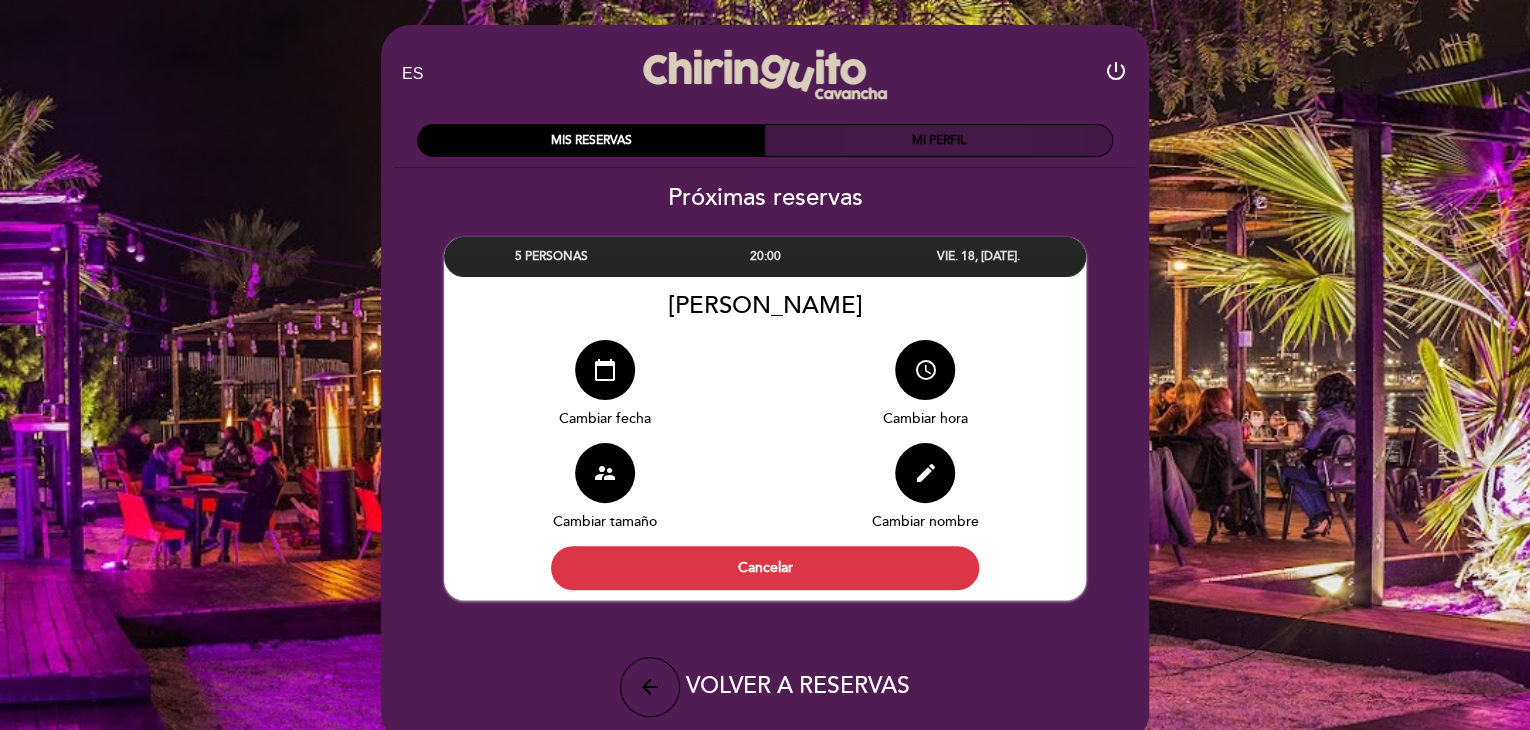 click on "MI PERFIL" at bounding box center [938, 140] 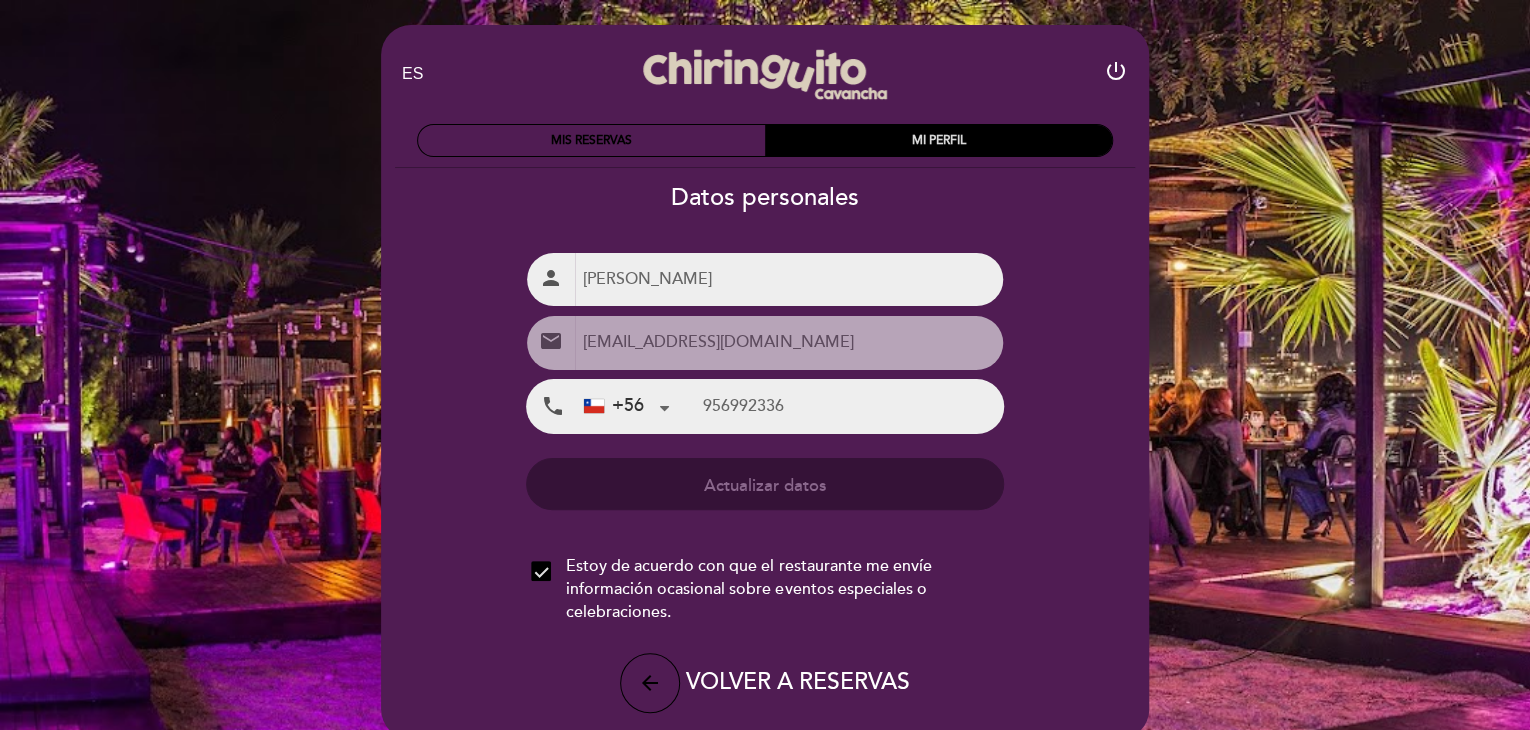 type on "9 5699 2336" 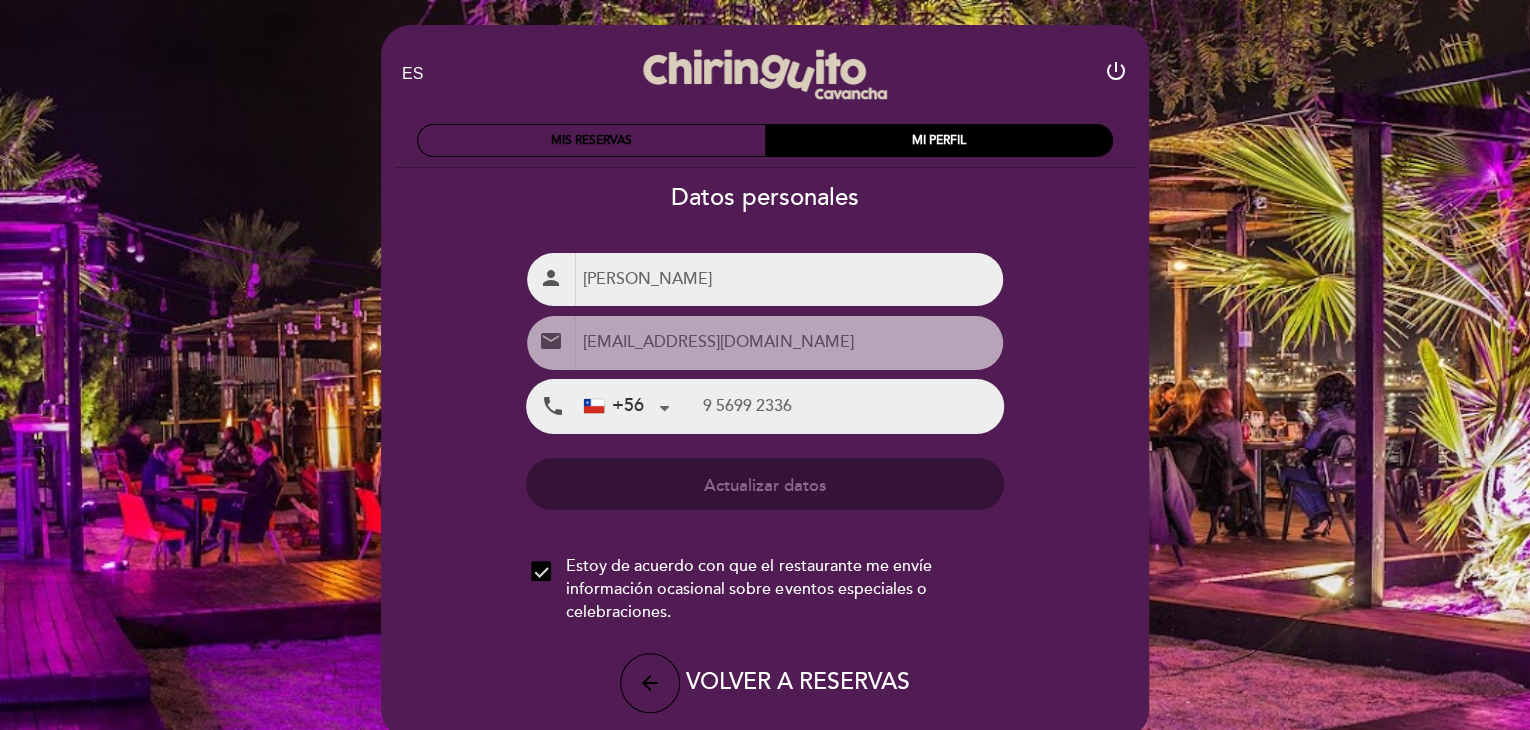 click on "power_settings_new" at bounding box center (1116, 71) 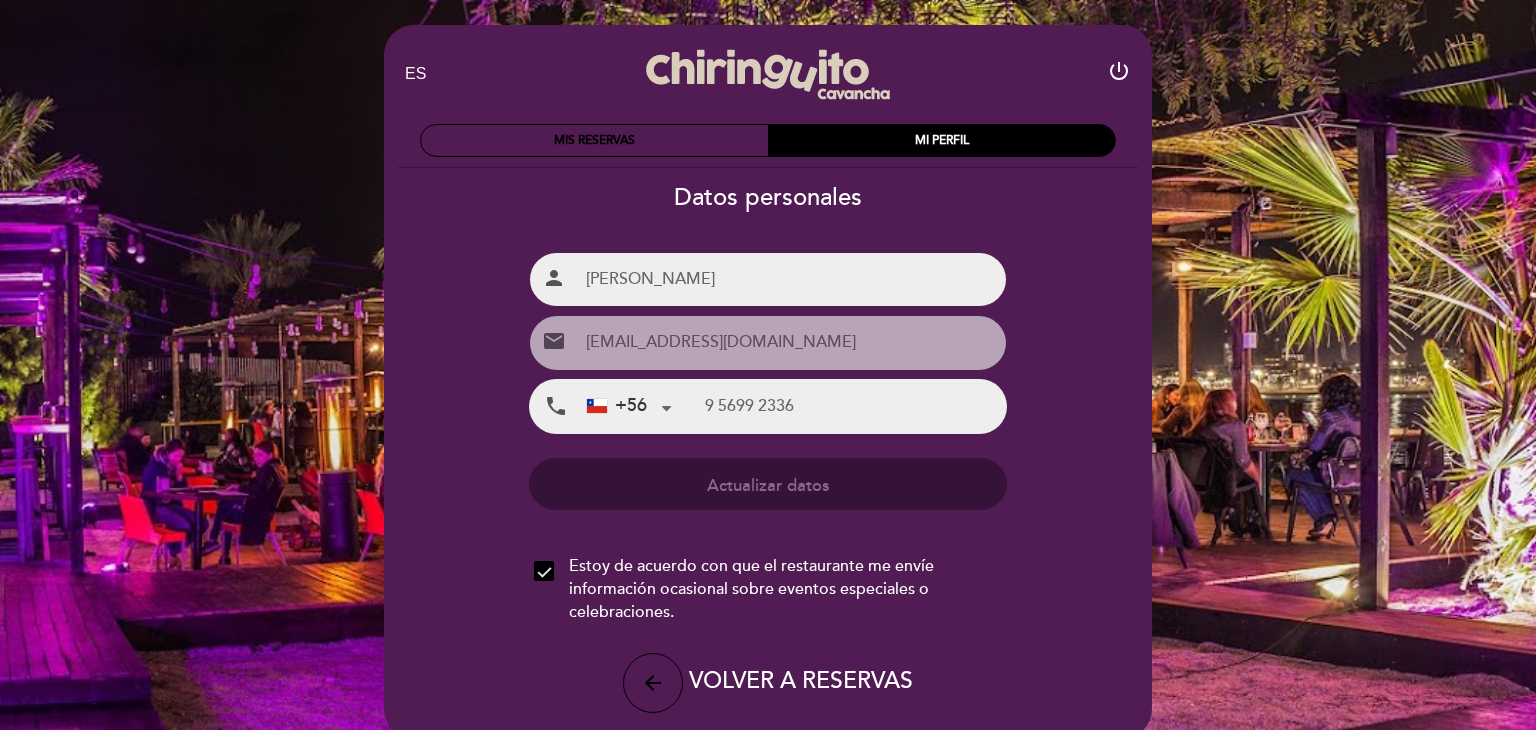 select on "es" 